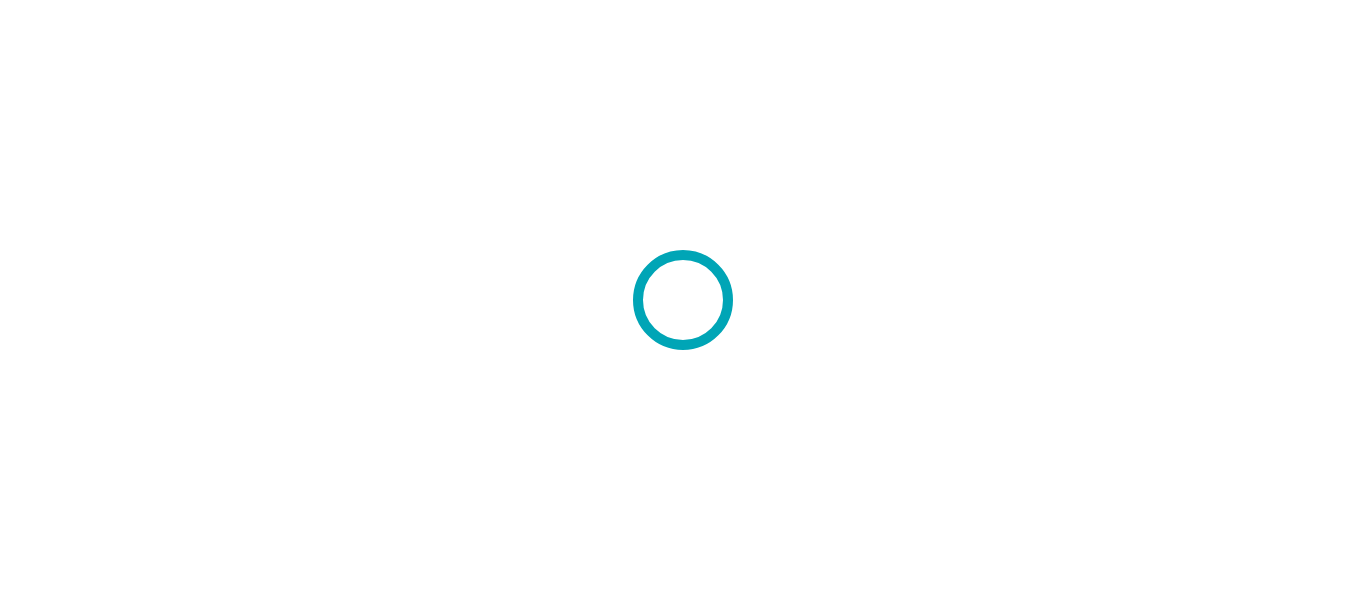 scroll, scrollTop: 0, scrollLeft: 0, axis: both 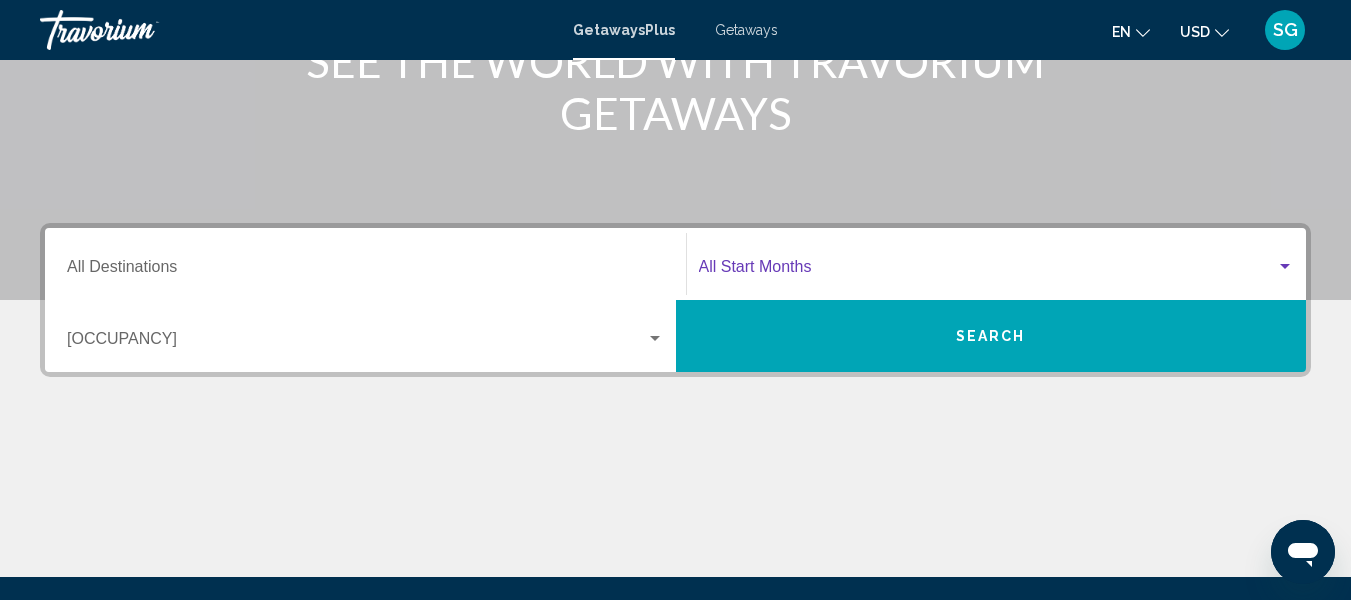 click at bounding box center [1285, 266] 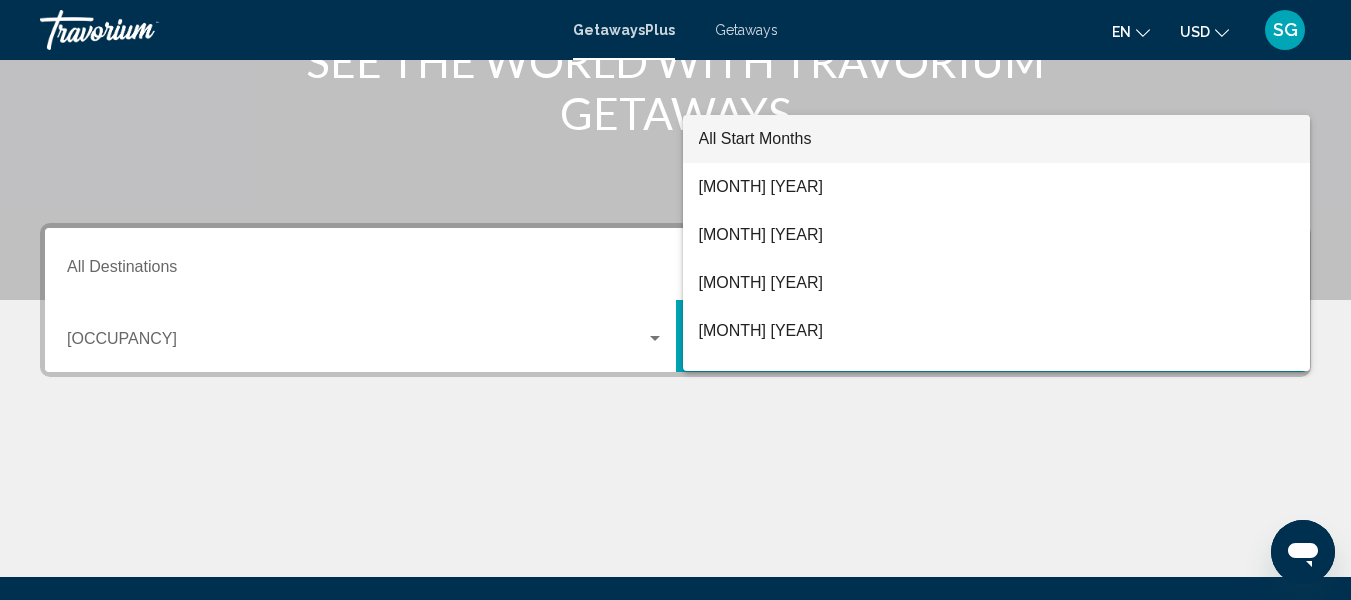 scroll, scrollTop: 458, scrollLeft: 0, axis: vertical 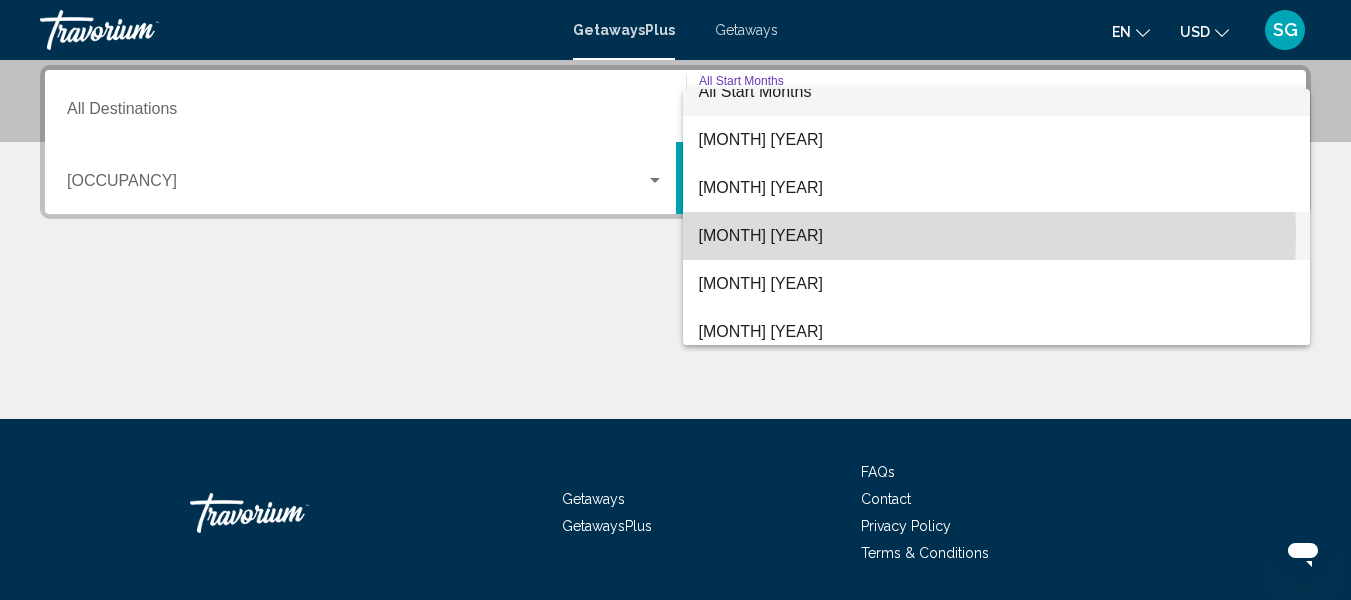 click on "[MONTH] [YEAR]" at bounding box center [997, 236] 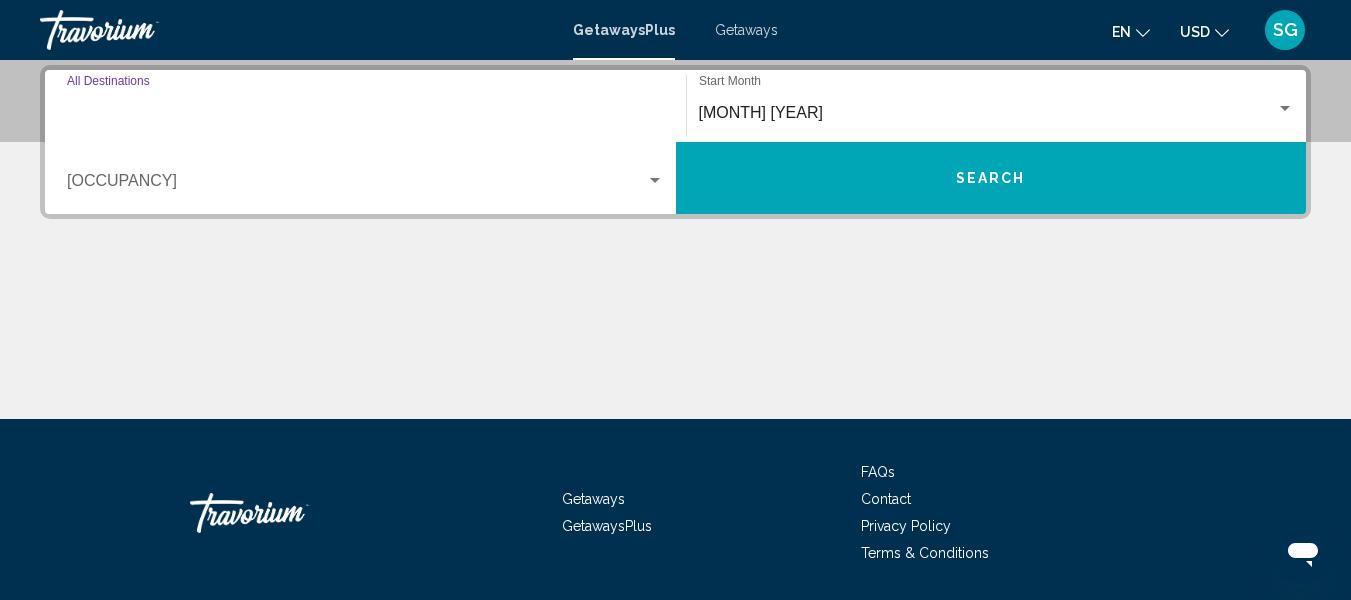 click on "Destination All Destinations" at bounding box center [365, 113] 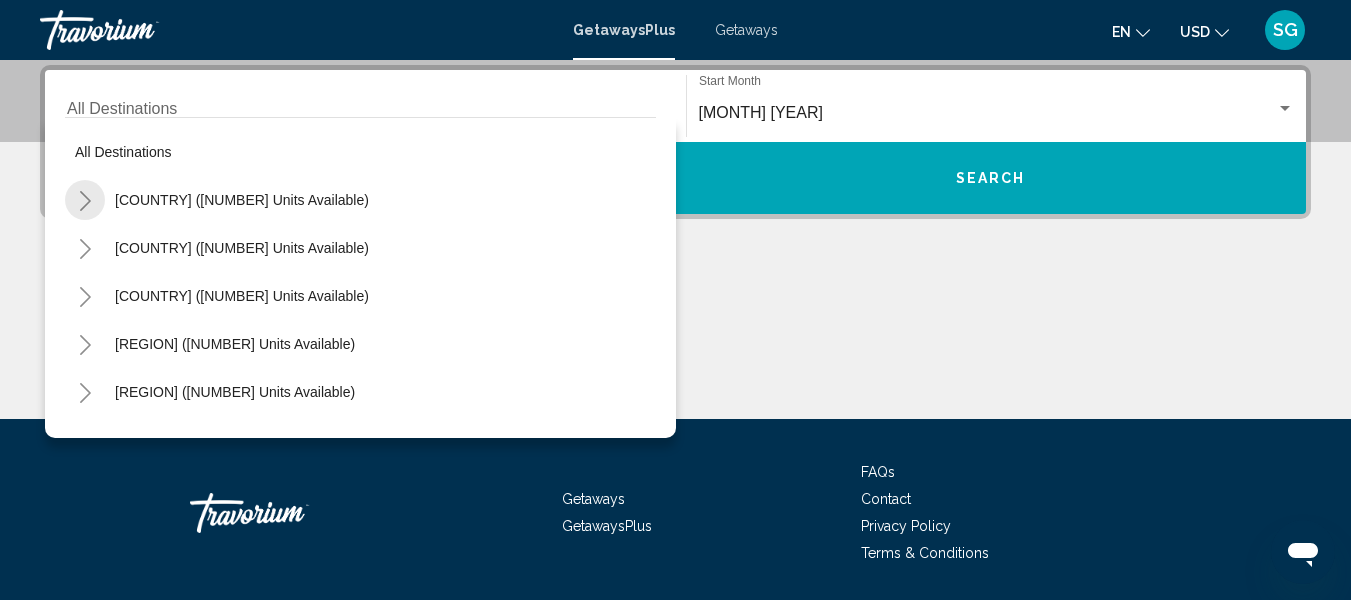 click at bounding box center [85, 201] 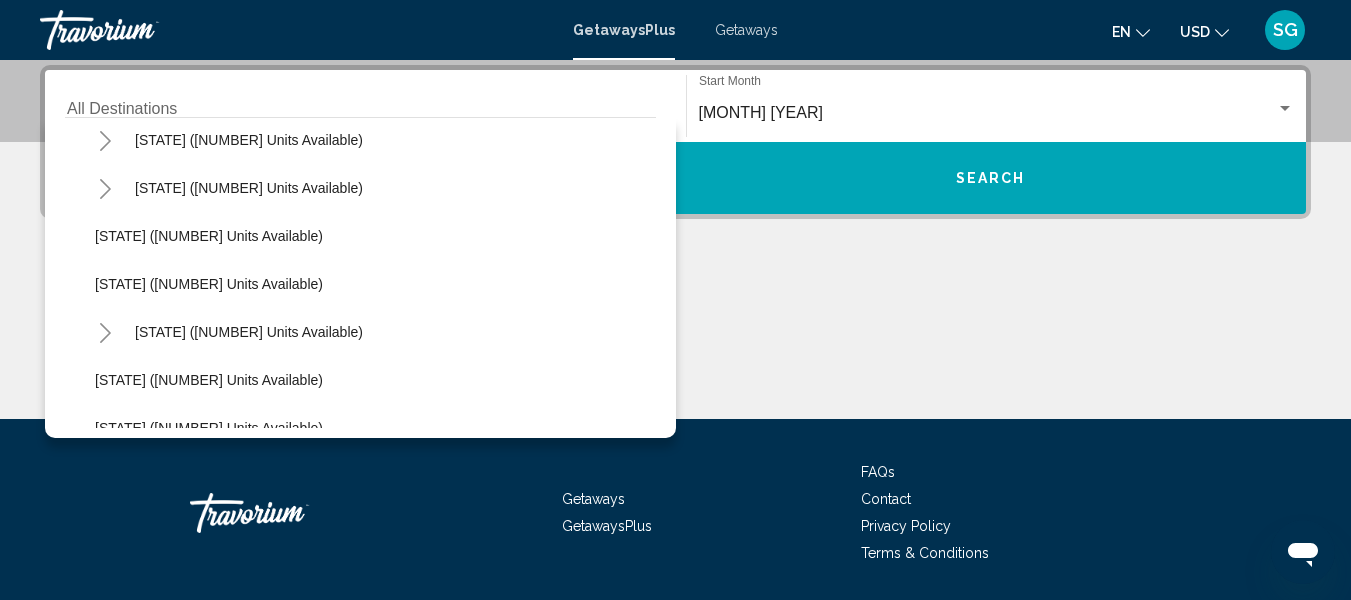 scroll, scrollTop: 1400, scrollLeft: 0, axis: vertical 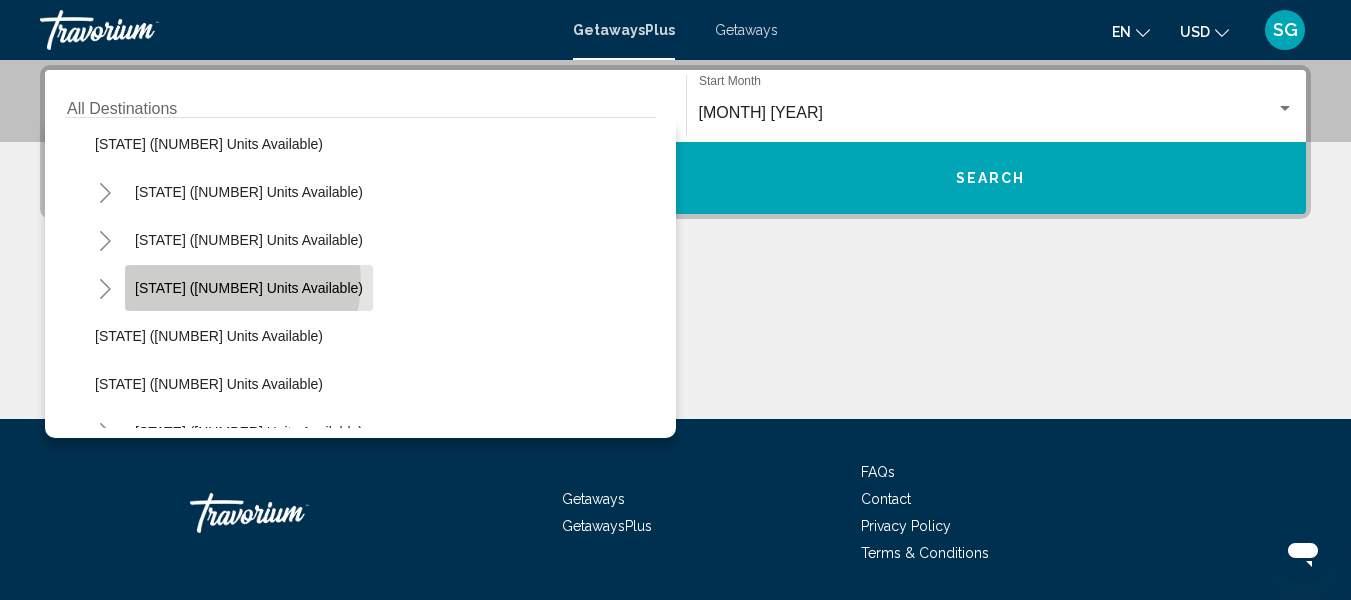 click on "[STATE] ([NUMBER] units available)" at bounding box center [249, 288] 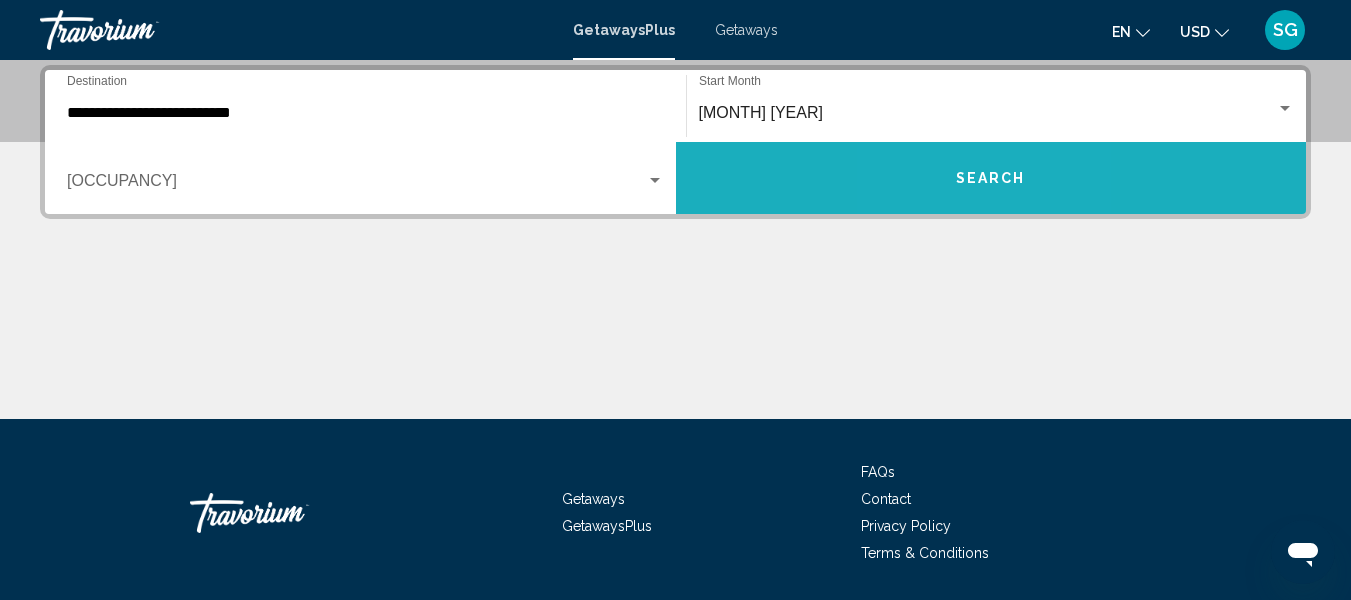 click on "Search" at bounding box center [991, 178] 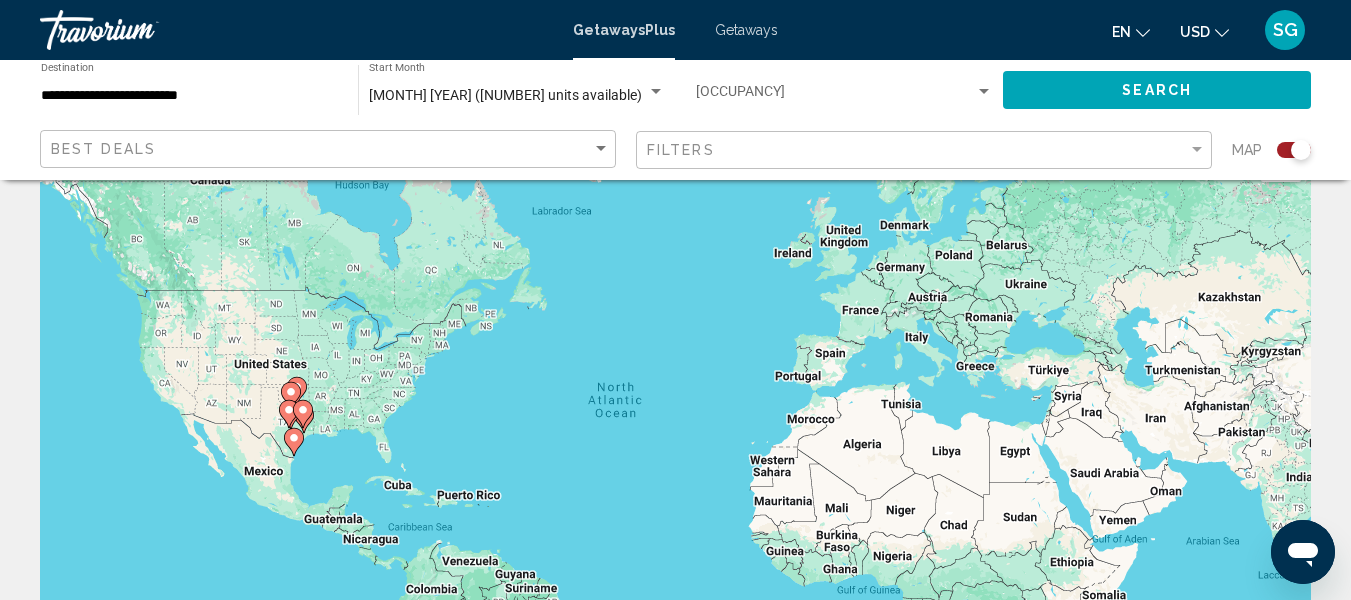 scroll, scrollTop: 0, scrollLeft: 0, axis: both 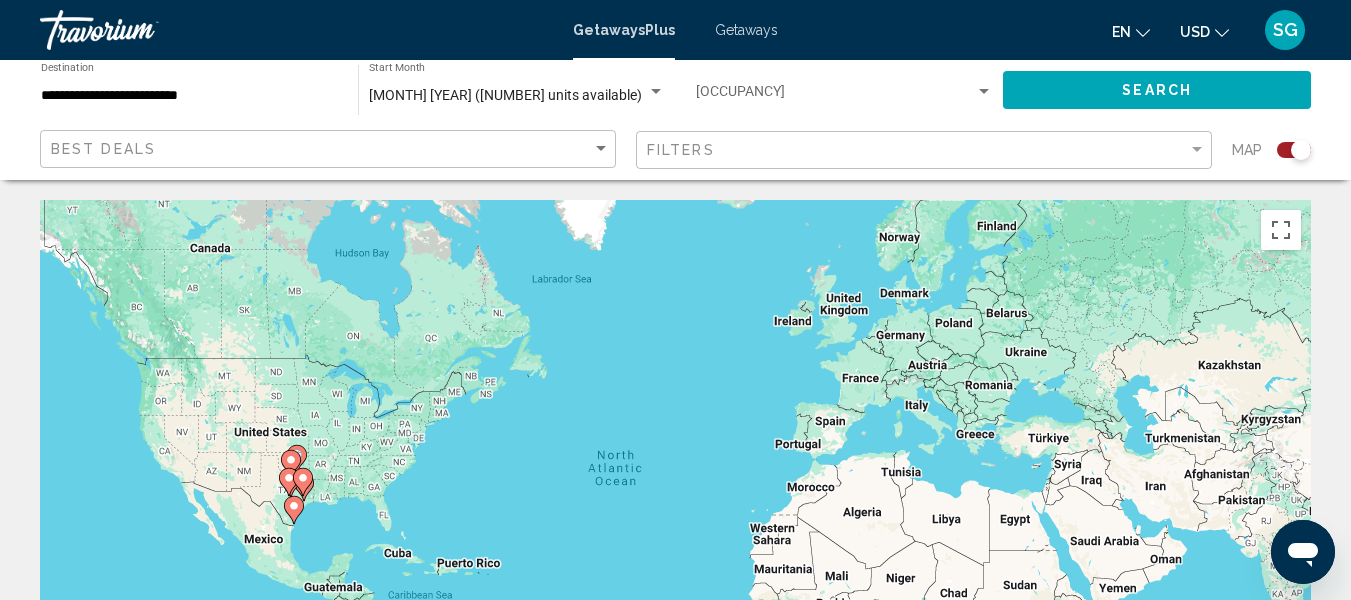 click at bounding box center (656, 91) 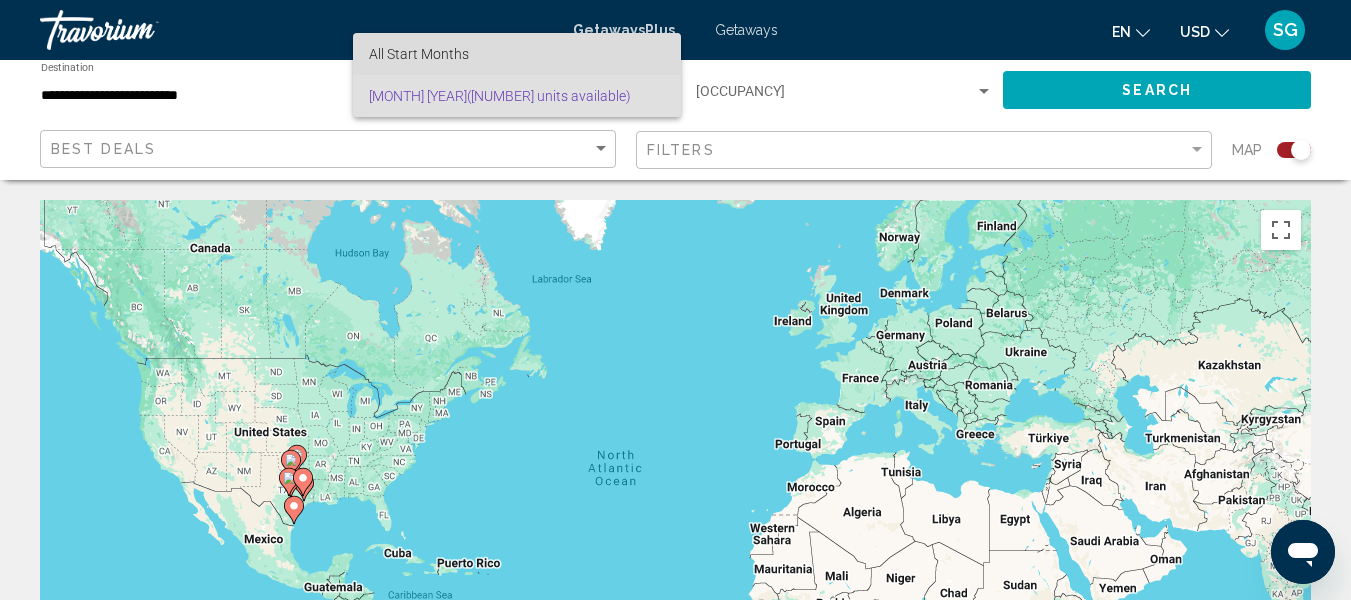 click on "All Start Months" at bounding box center (517, 54) 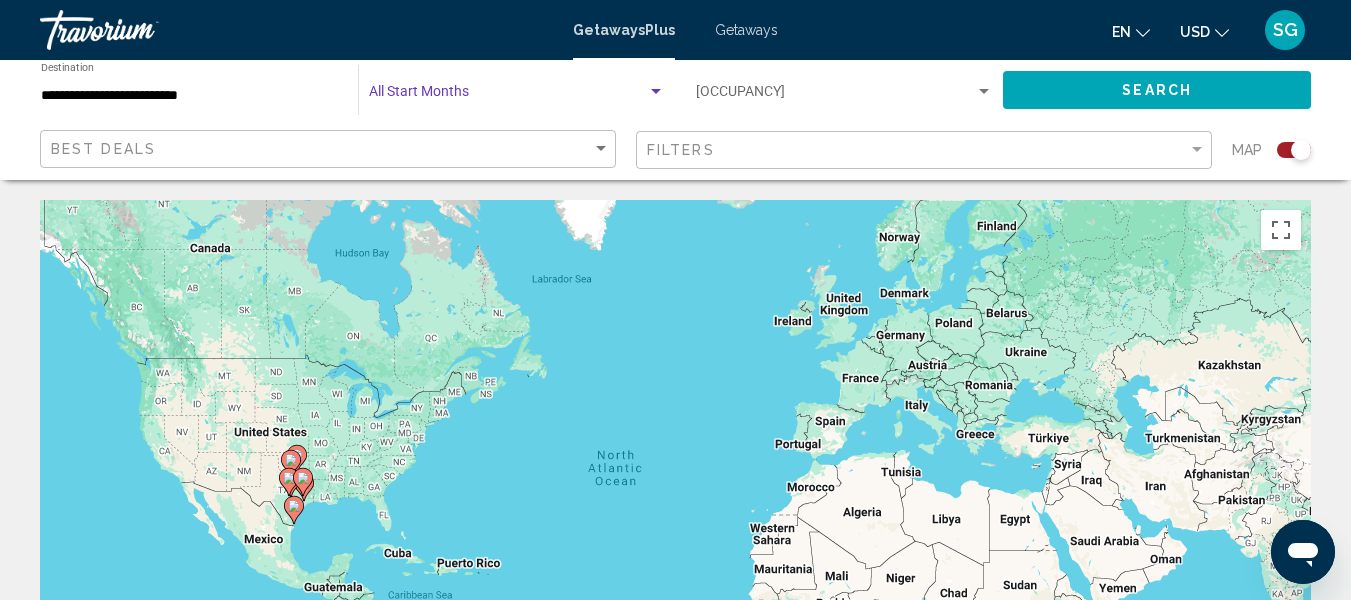 click at bounding box center [656, 92] 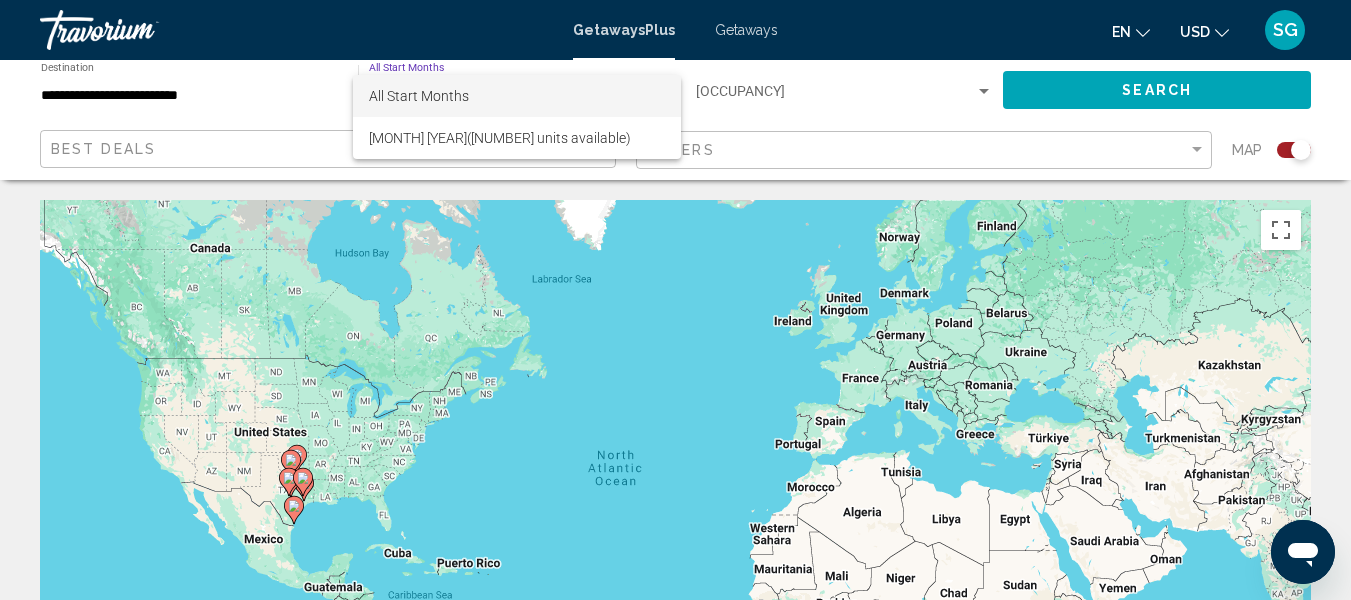 click at bounding box center (675, 300) 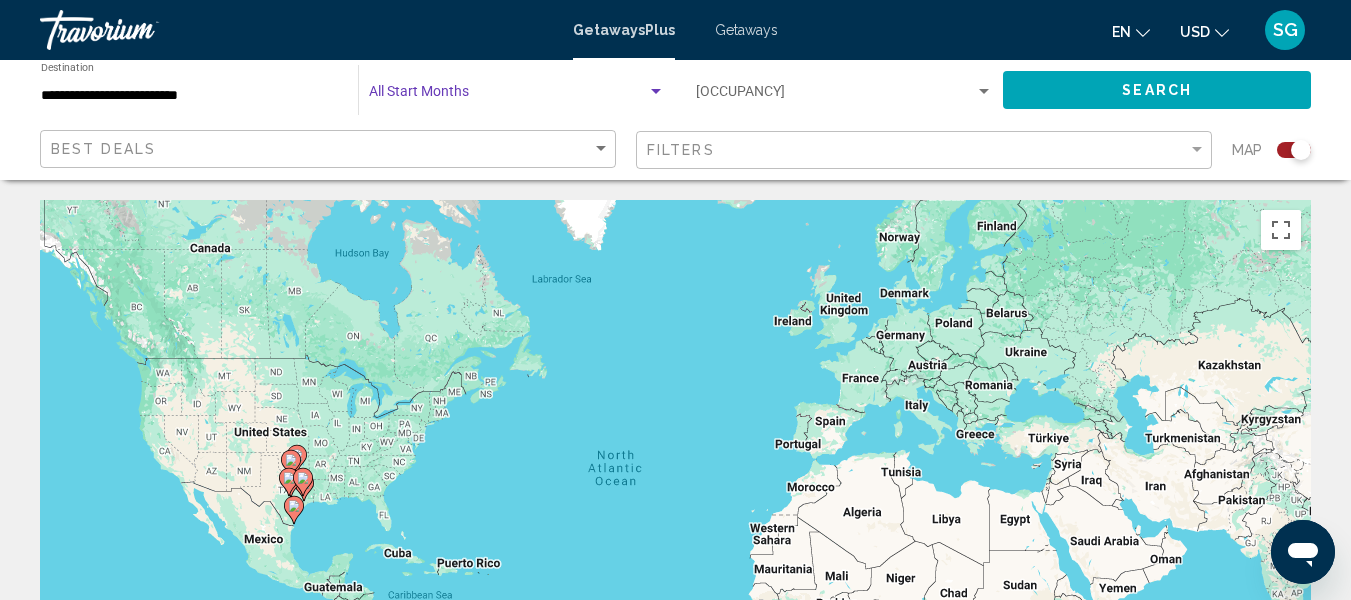 click at bounding box center [656, 92] 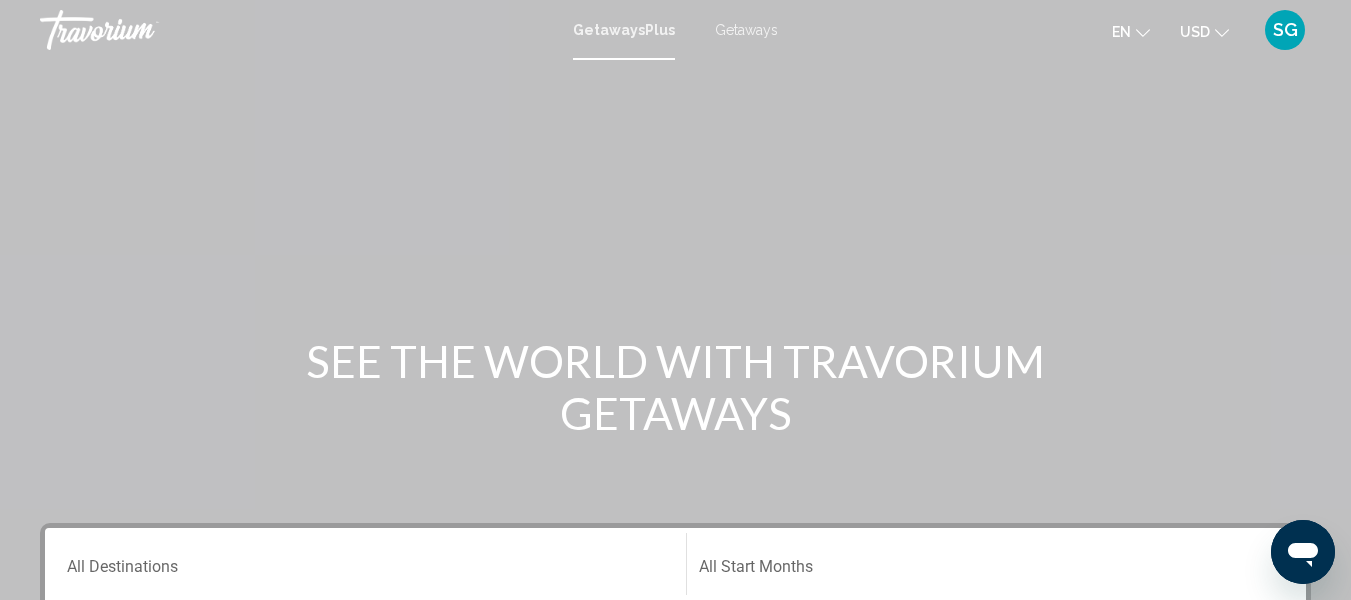 click on "Getaways" at bounding box center [746, 30] 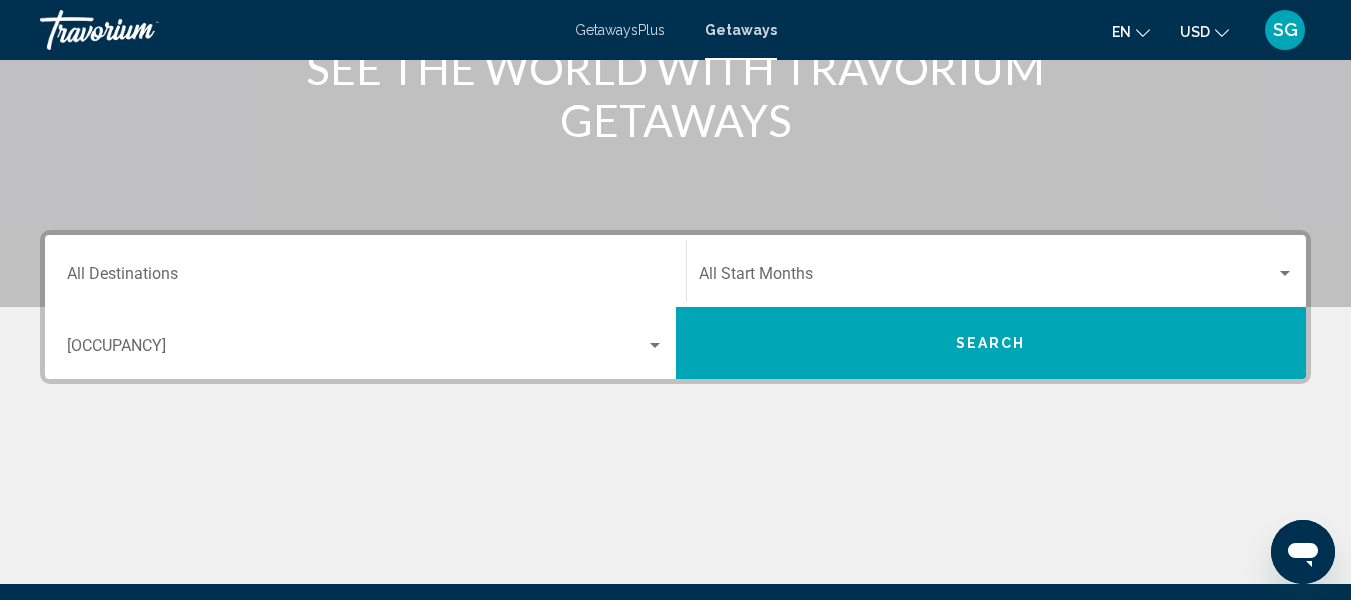 scroll, scrollTop: 300, scrollLeft: 0, axis: vertical 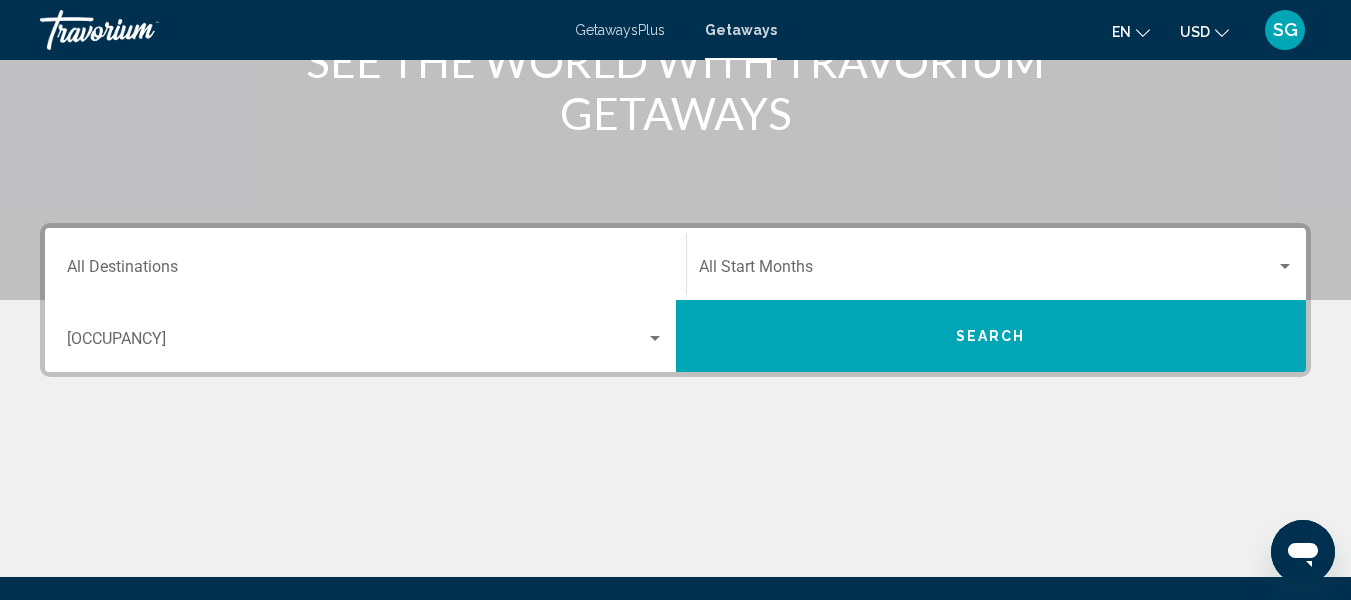 click on "Destination All Destinations" at bounding box center [365, 264] 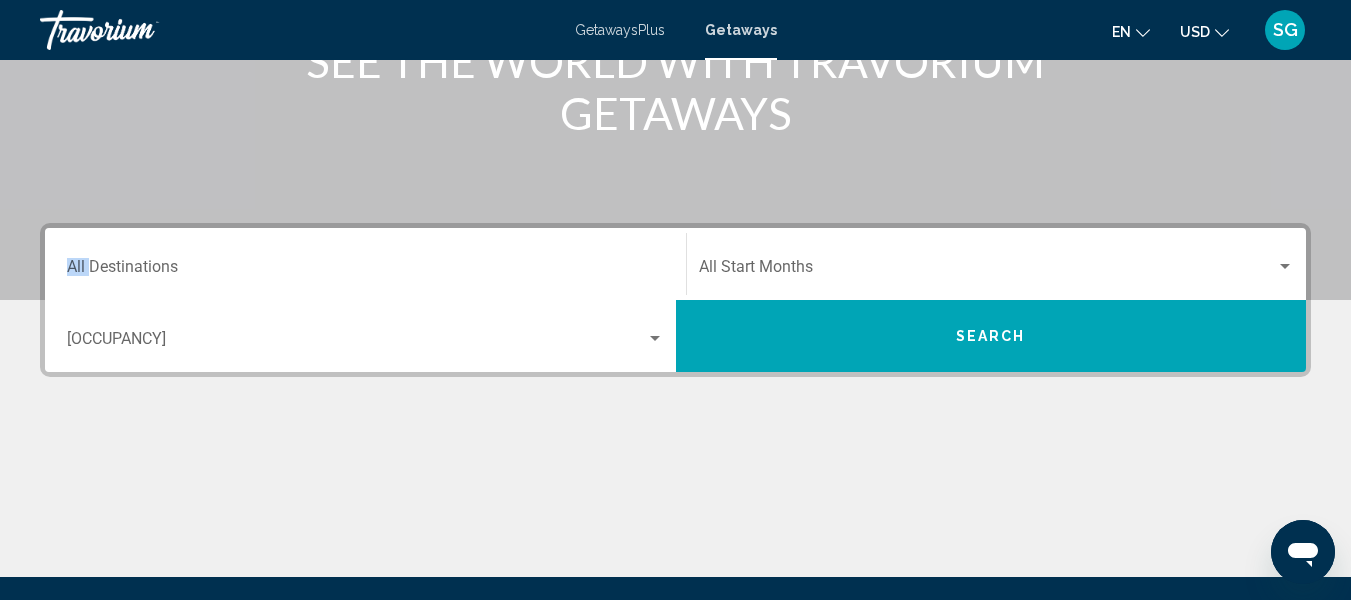 click on "Destination All Destinations" at bounding box center (365, 264) 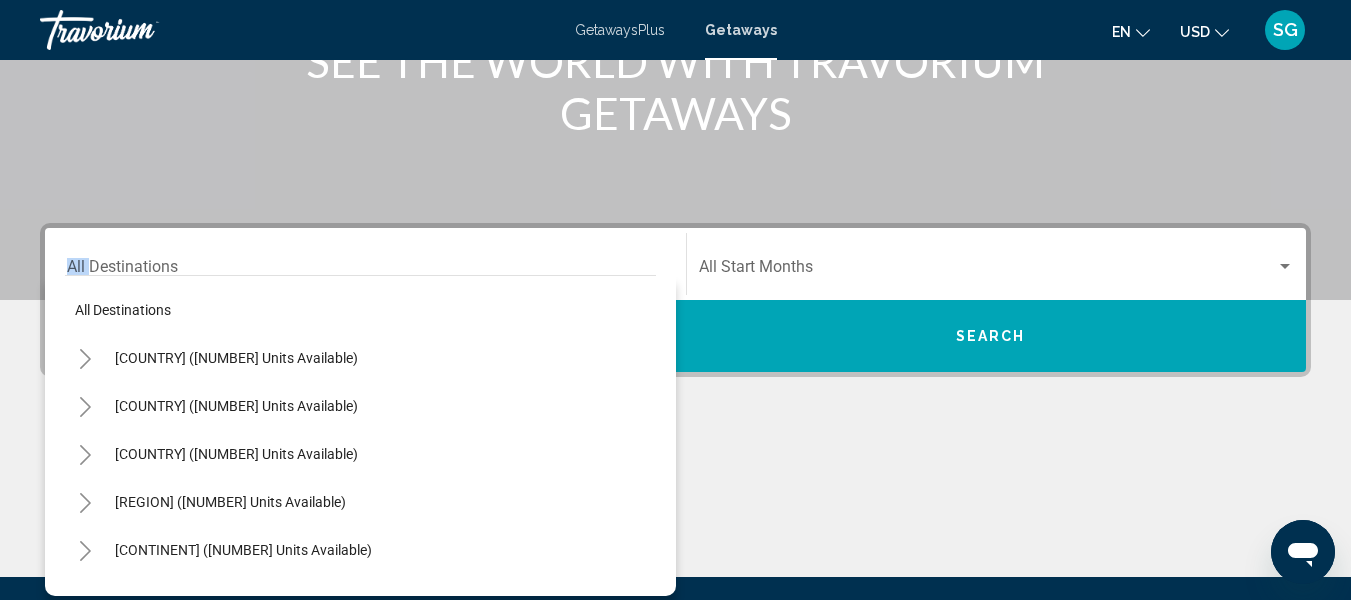 scroll, scrollTop: 458, scrollLeft: 0, axis: vertical 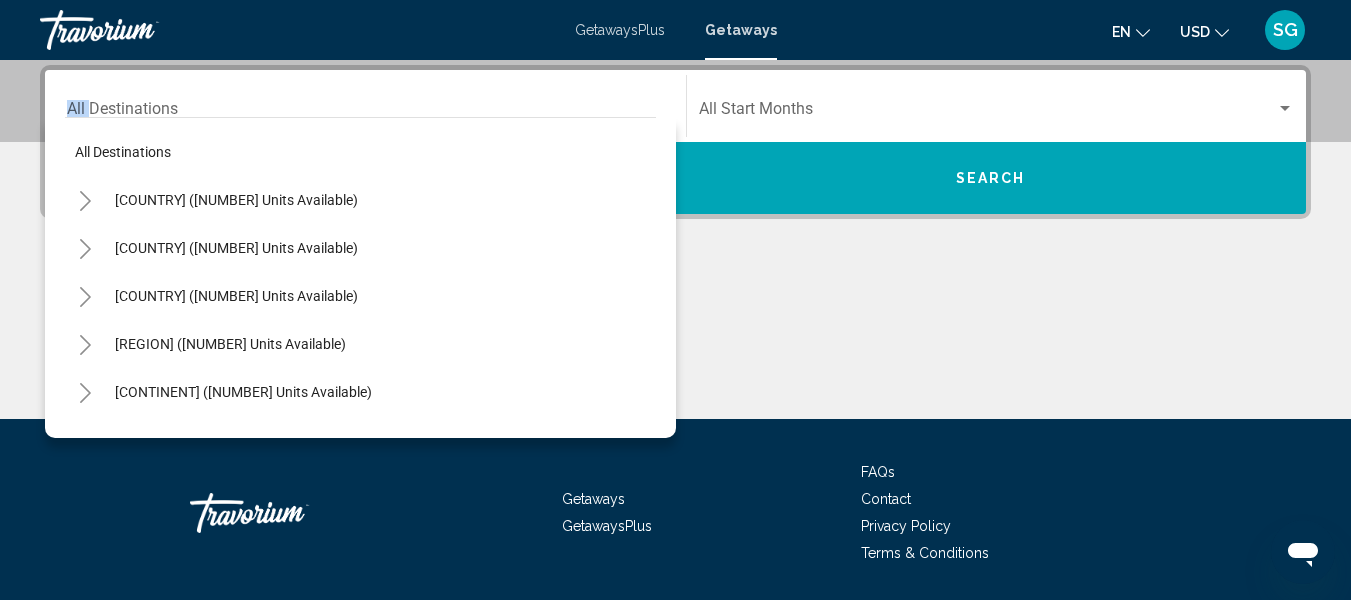 click at bounding box center [85, 201] 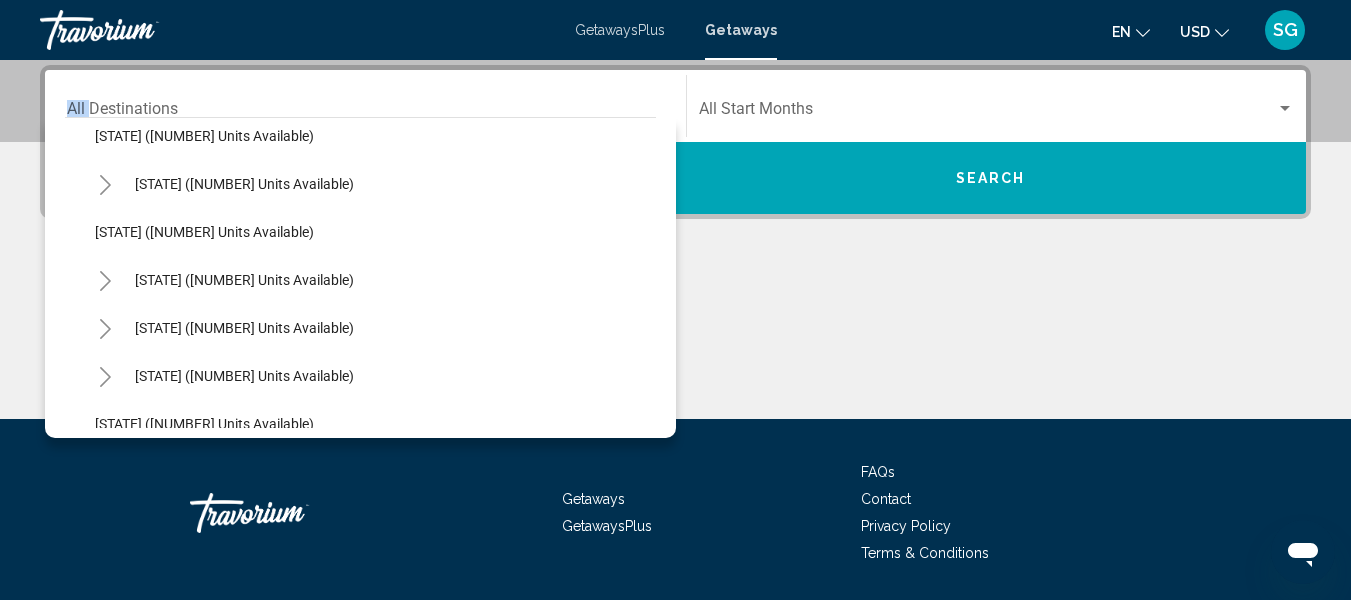 scroll, scrollTop: 1700, scrollLeft: 0, axis: vertical 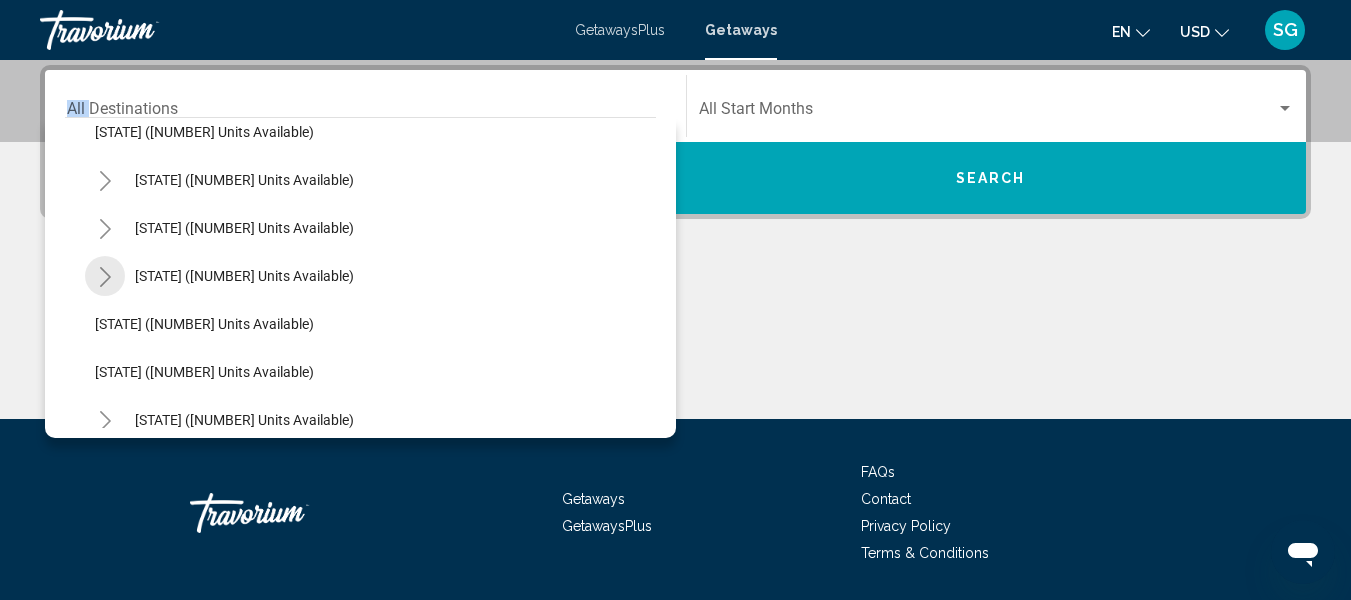 click at bounding box center [105, 277] 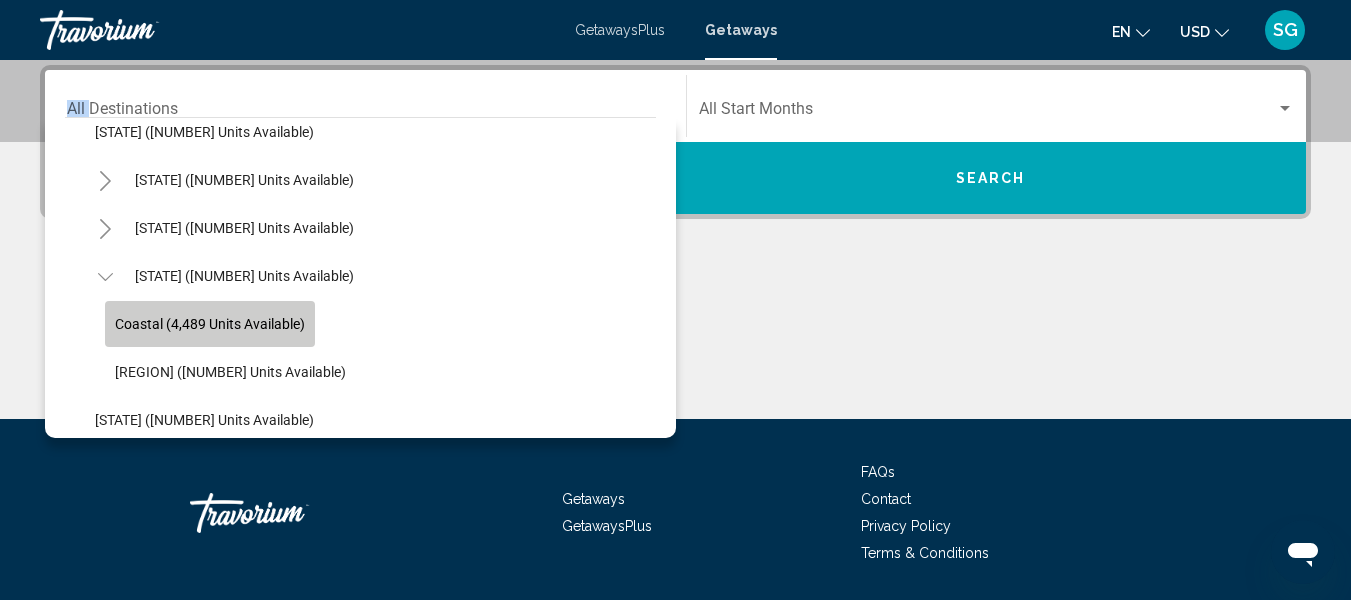 click on "Coastal (4,489 units available)" at bounding box center (210, 324) 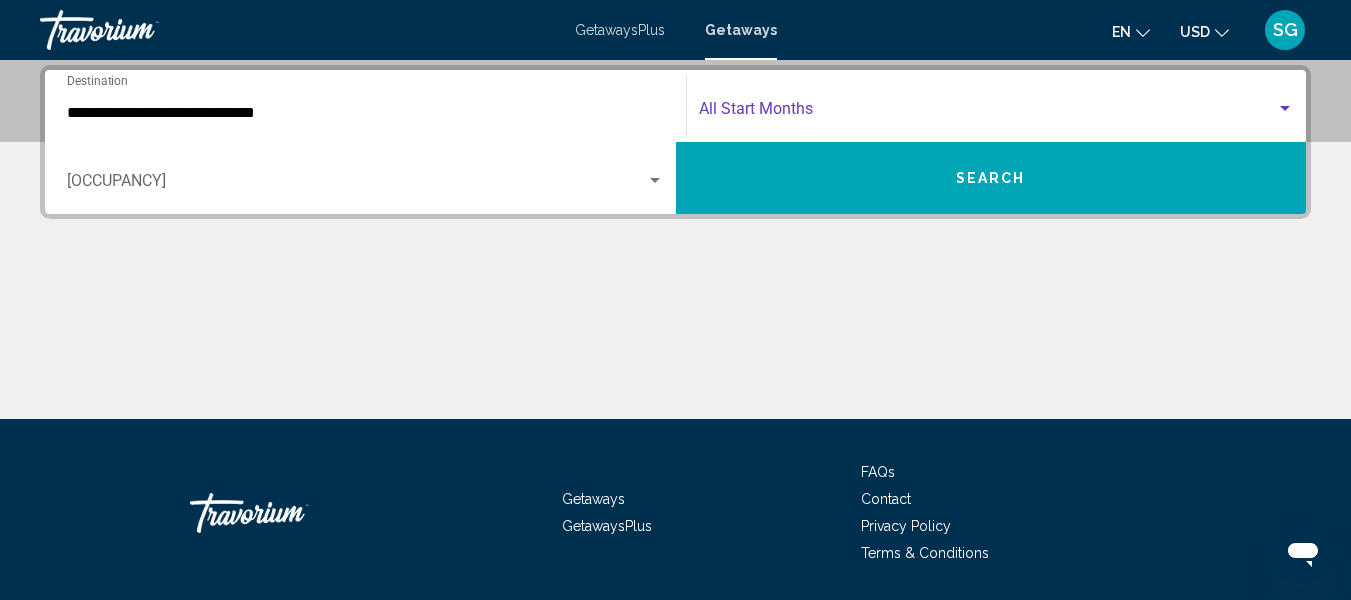click at bounding box center [1285, 108] 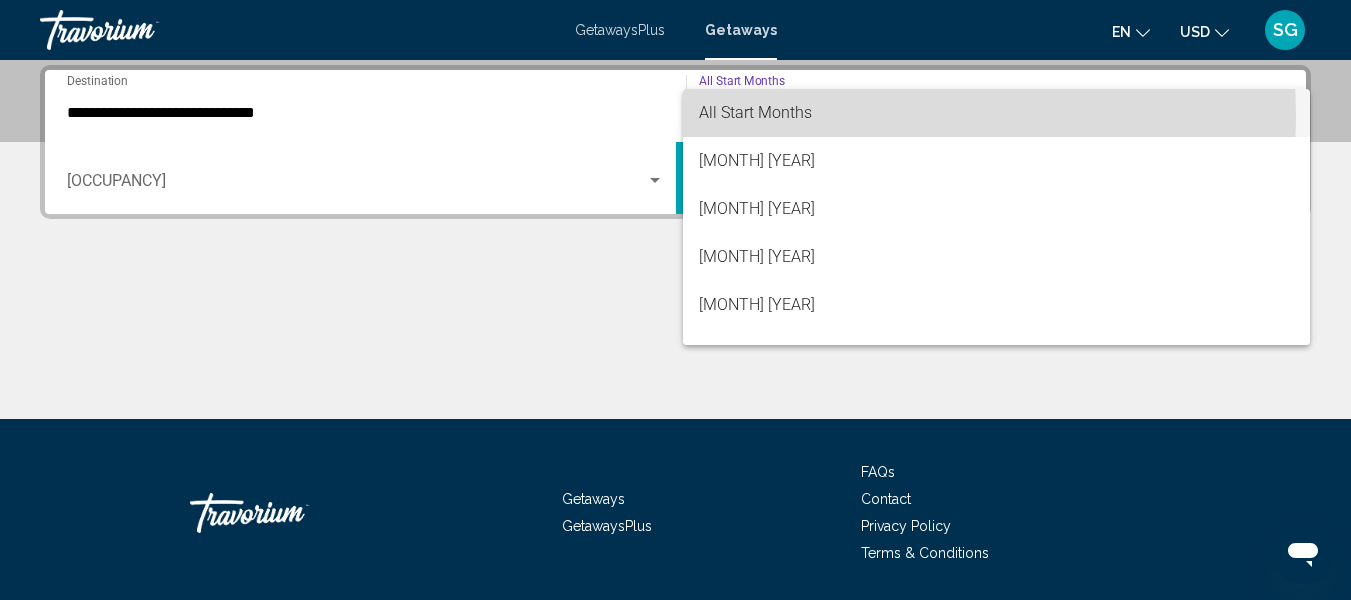 click on "All Start Months" at bounding box center [755, 112] 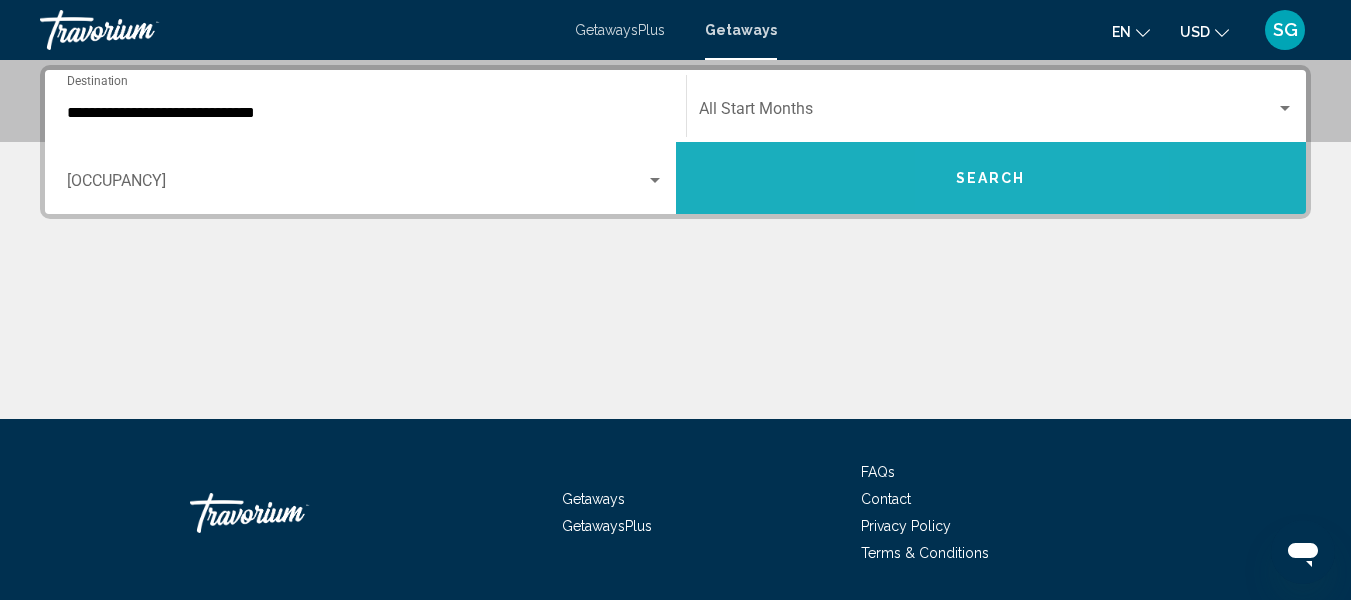 click on "Search" at bounding box center (991, 178) 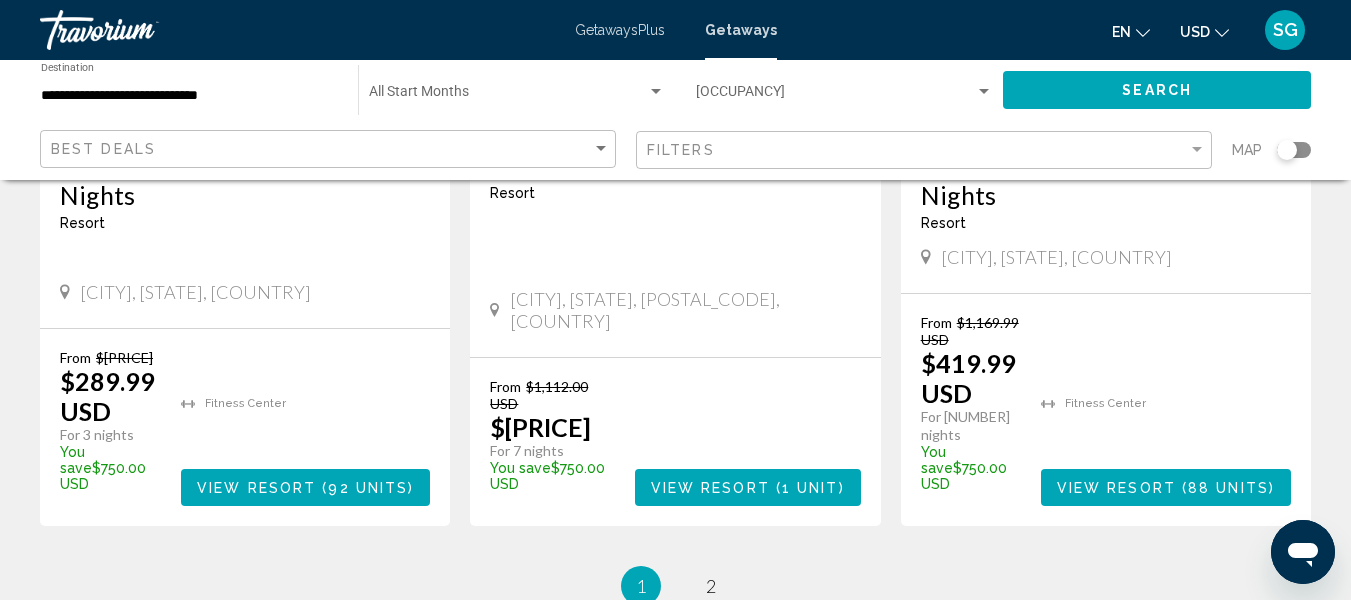 scroll, scrollTop: 2700, scrollLeft: 0, axis: vertical 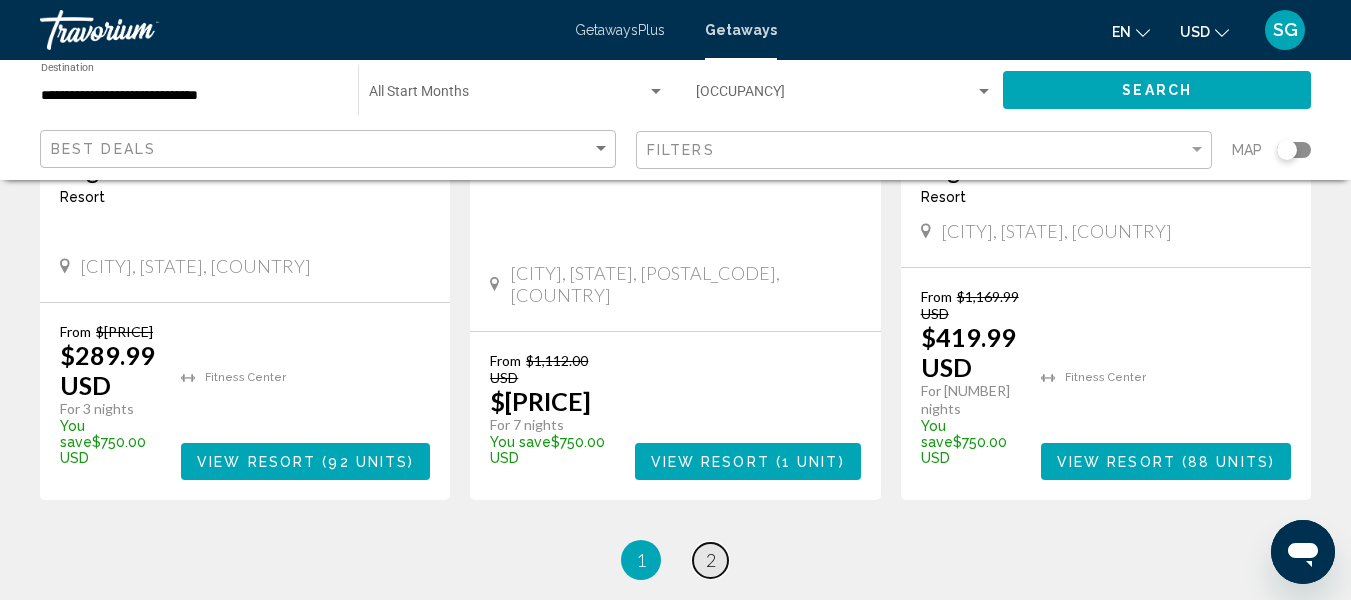 click on "2" at bounding box center (711, 560) 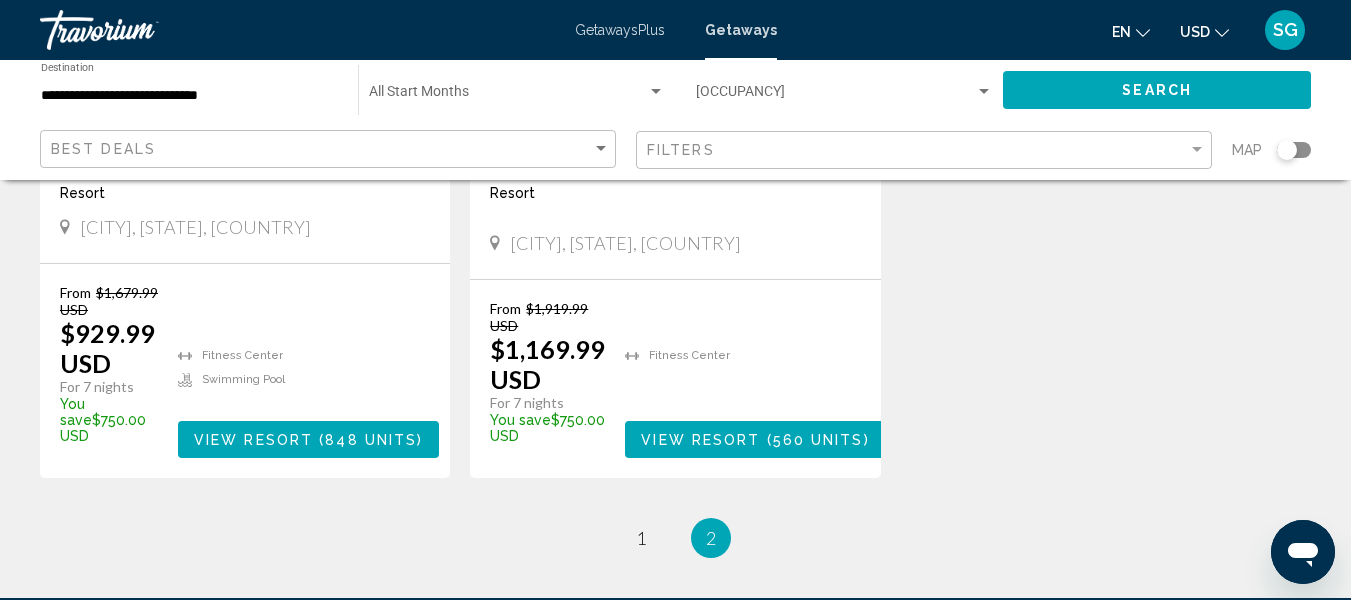scroll, scrollTop: 1400, scrollLeft: 0, axis: vertical 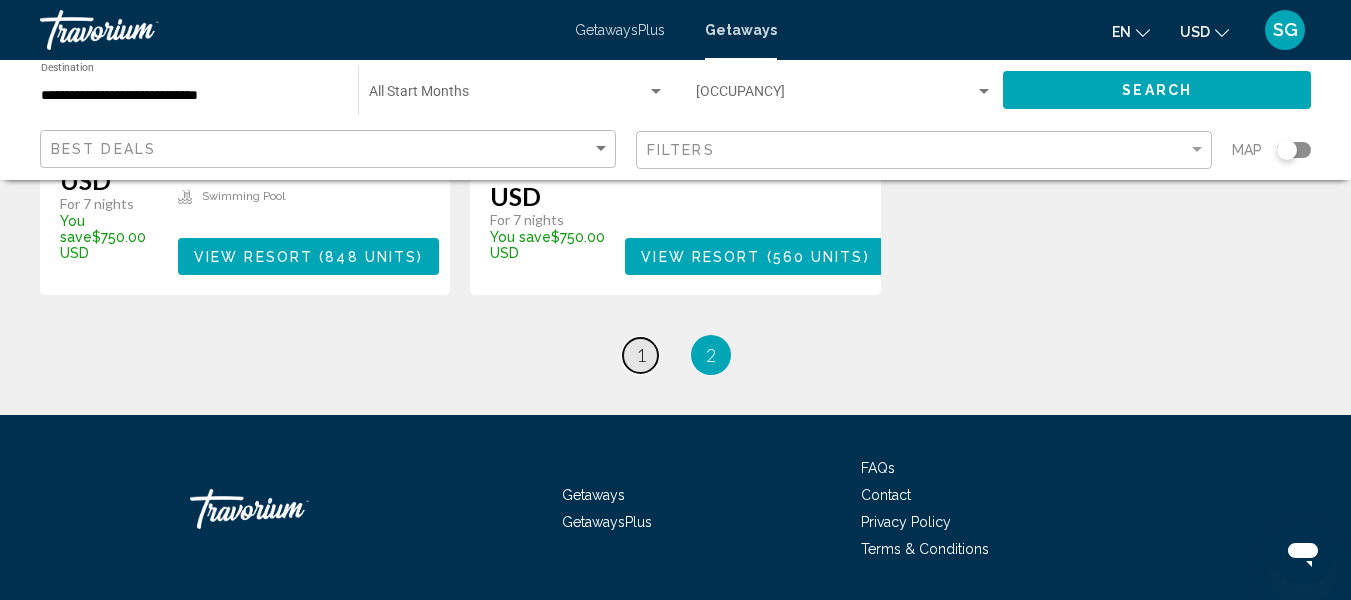 click on "1" at bounding box center [641, 355] 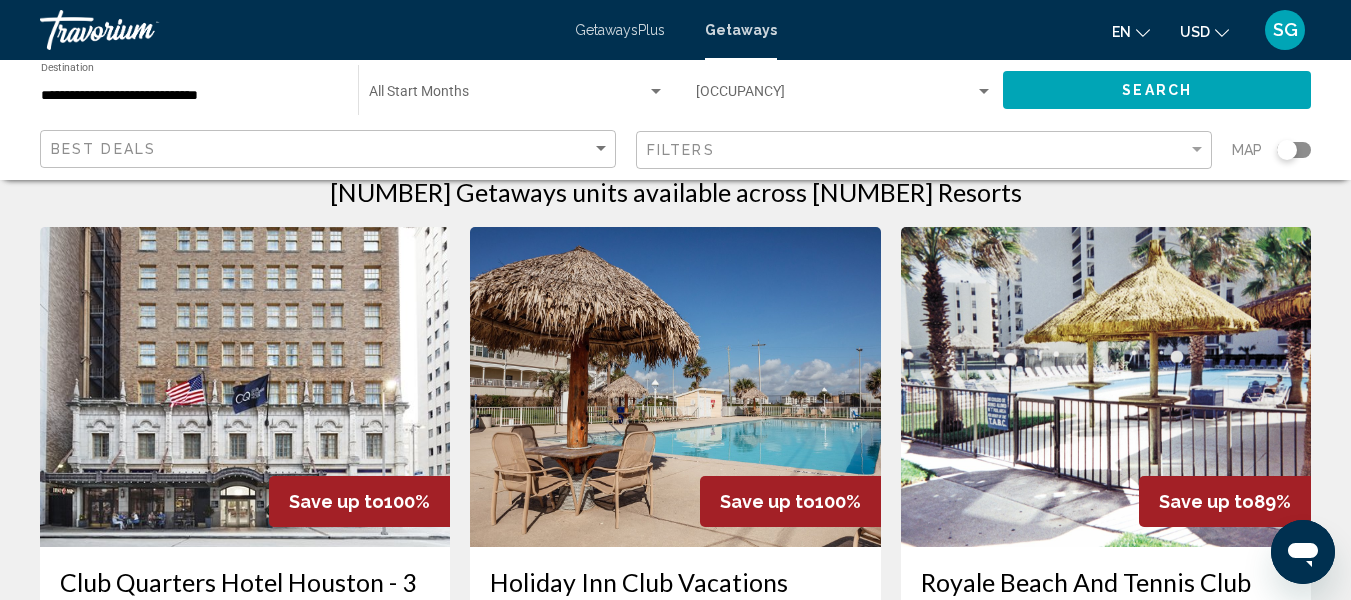 scroll, scrollTop: 0, scrollLeft: 0, axis: both 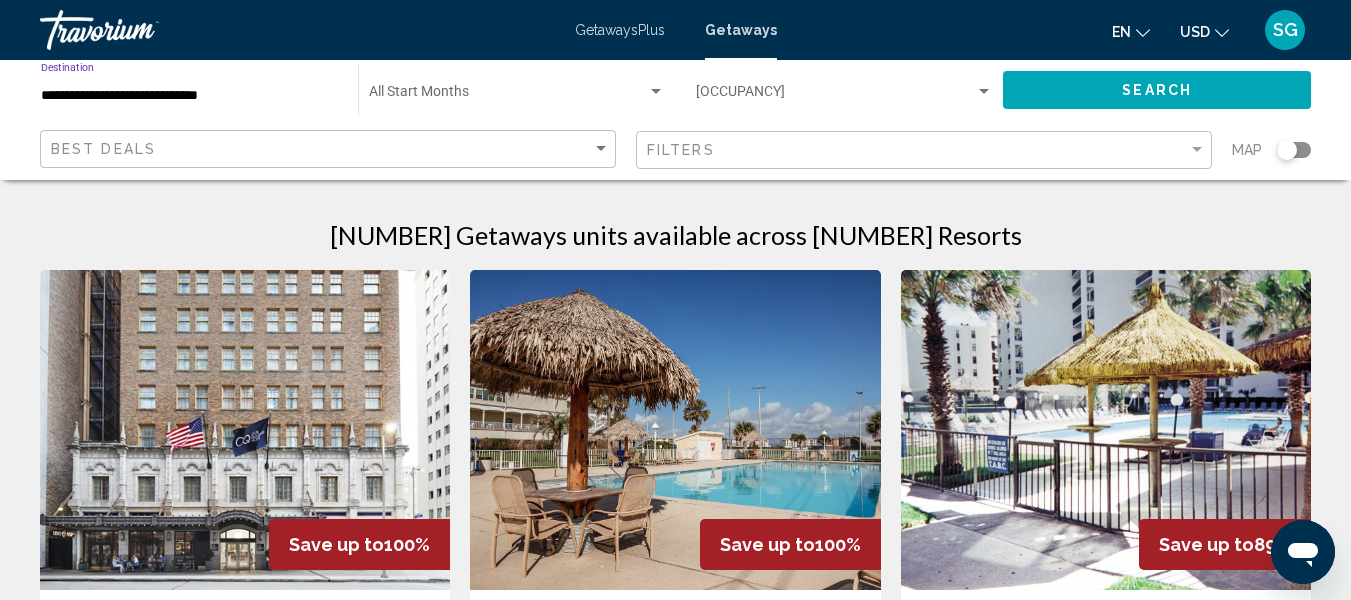 click on "**********" at bounding box center [189, 96] 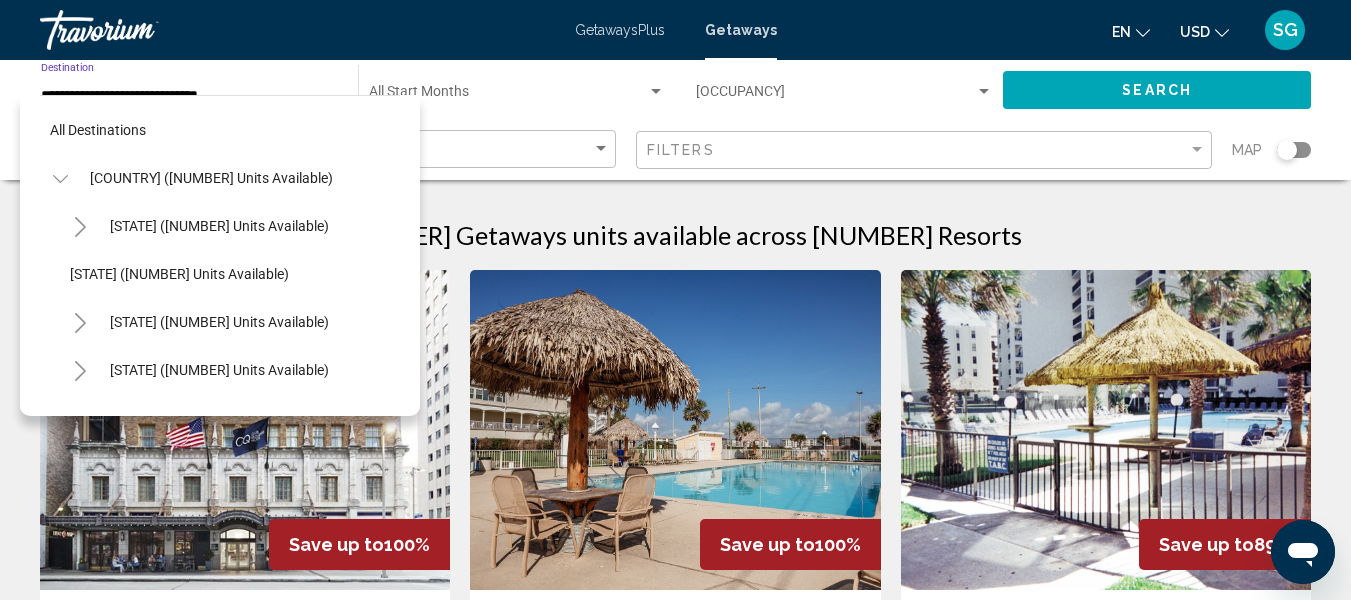 scroll, scrollTop: 1759, scrollLeft: 0, axis: vertical 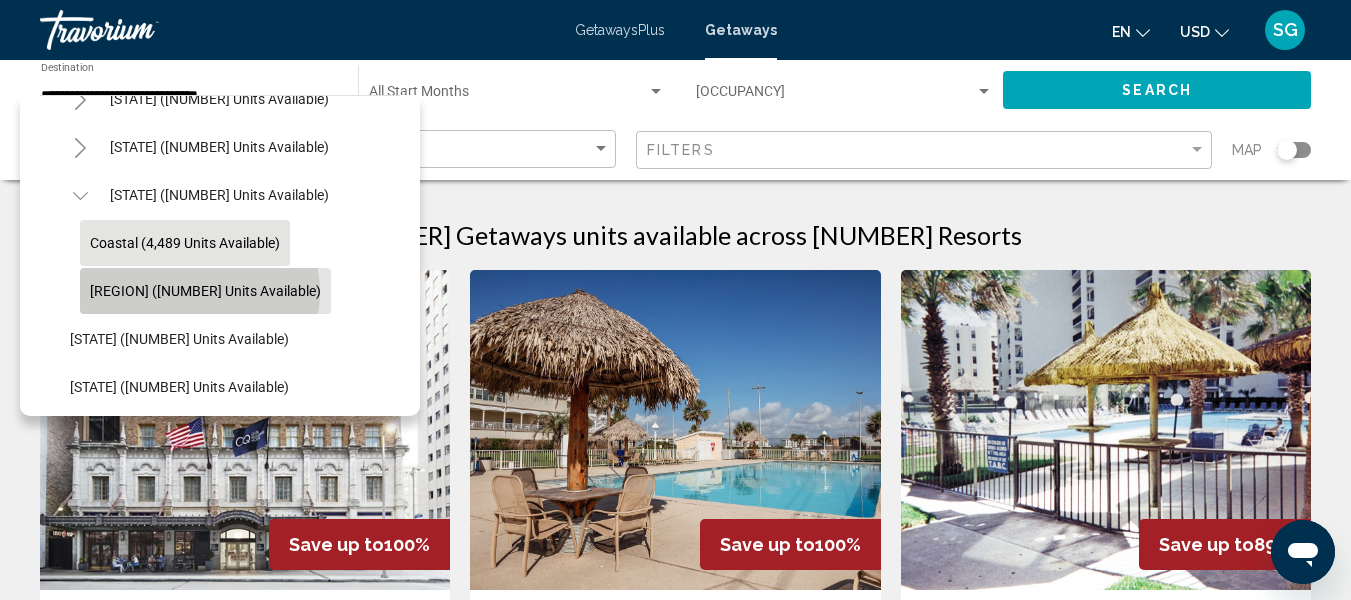 click on "[REGION] ([NUMBER] units available)" at bounding box center [205, 291] 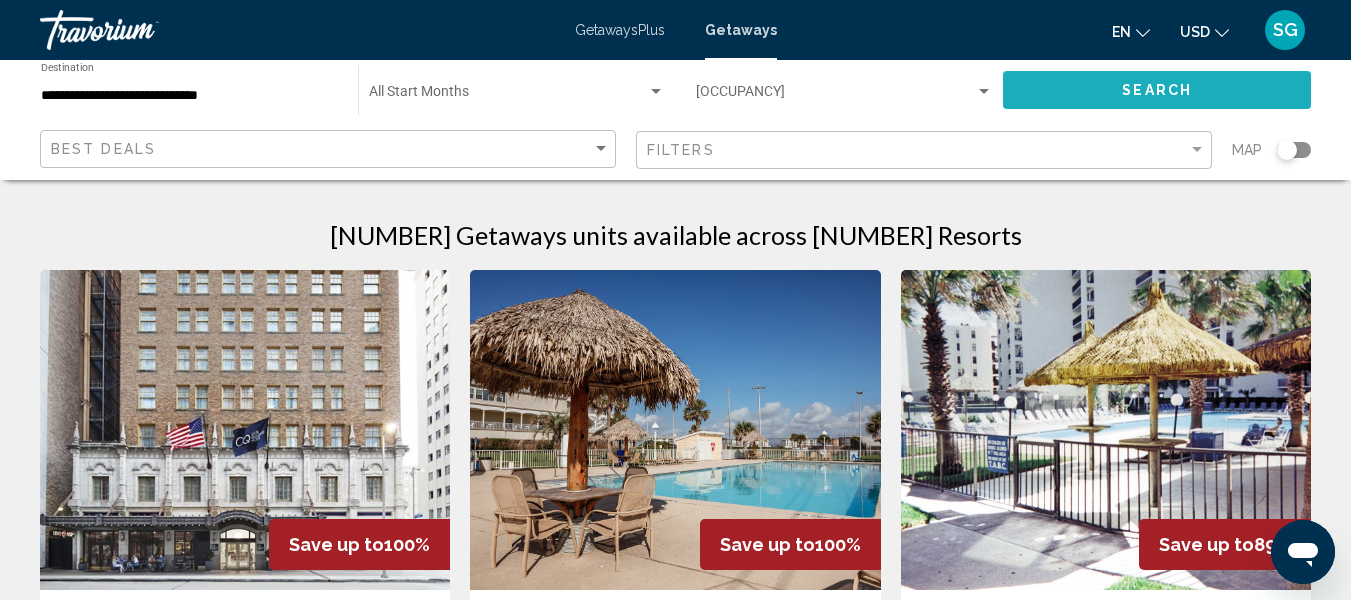 click on "Search" at bounding box center (1157, 89) 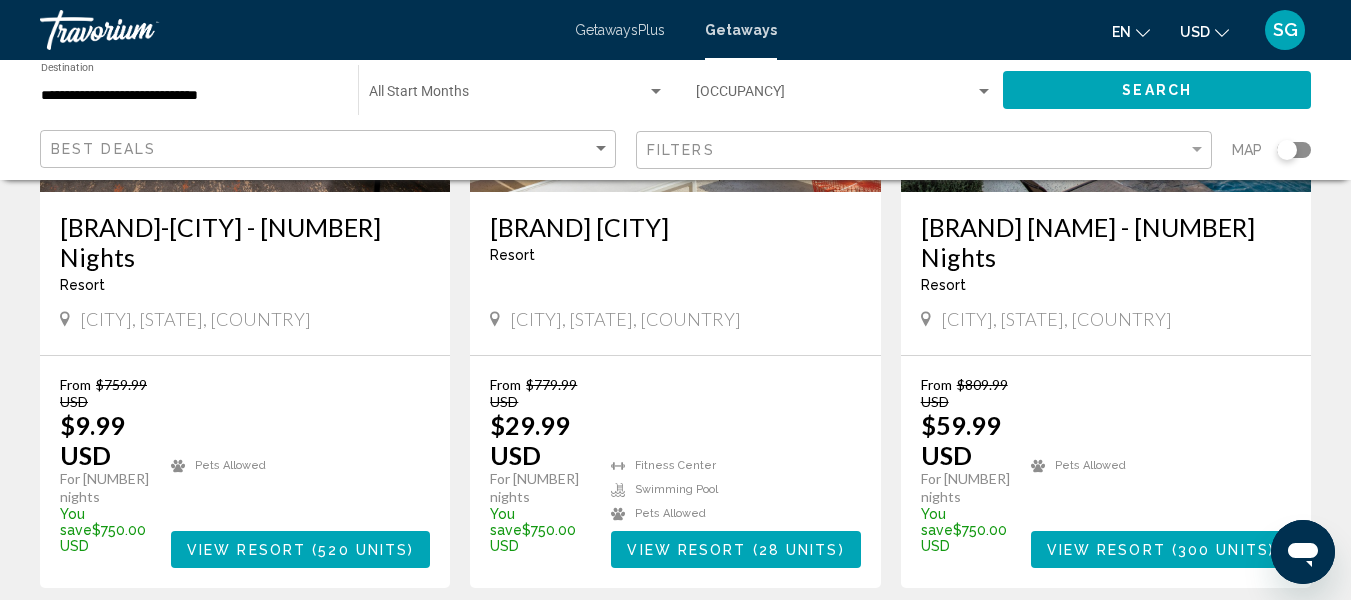 scroll, scrollTop: 2800, scrollLeft: 0, axis: vertical 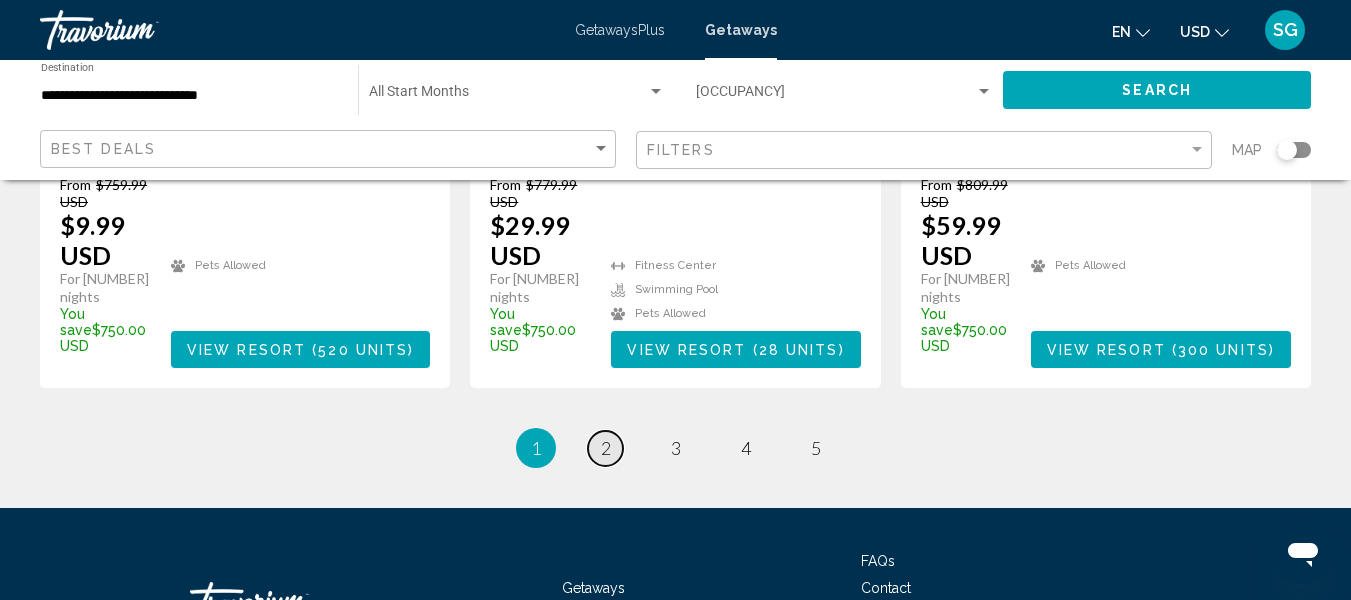 click on "page  [NUMBER]" at bounding box center [605, 448] 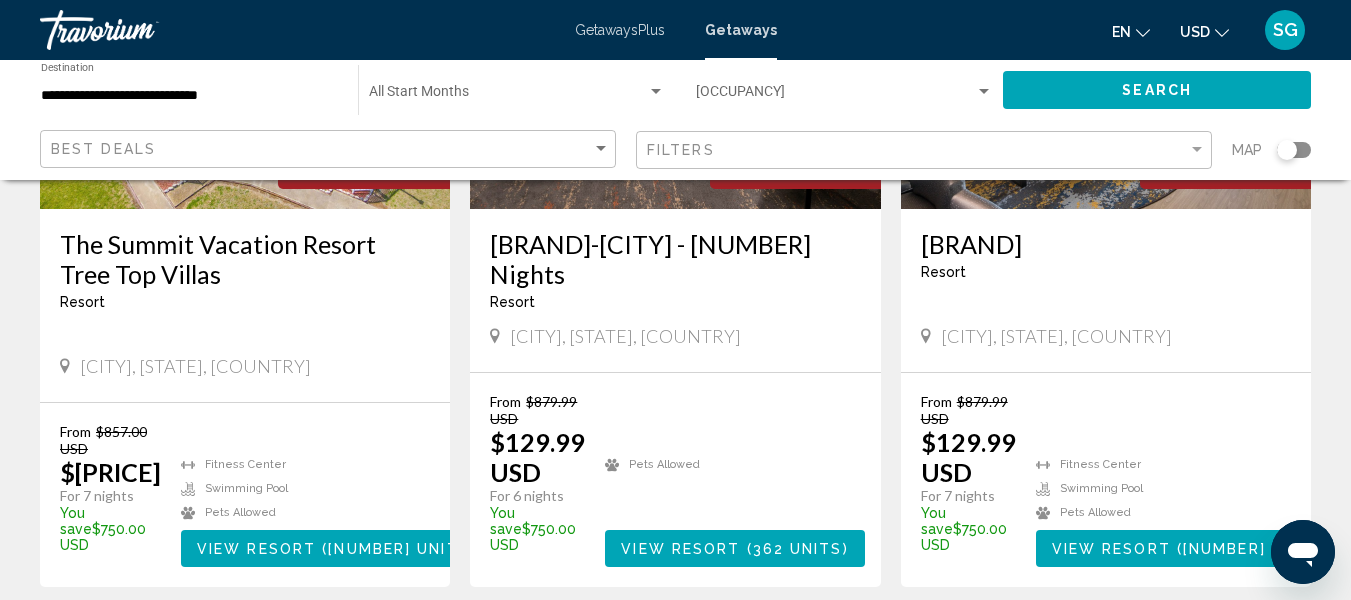 scroll, scrollTop: 2800, scrollLeft: 0, axis: vertical 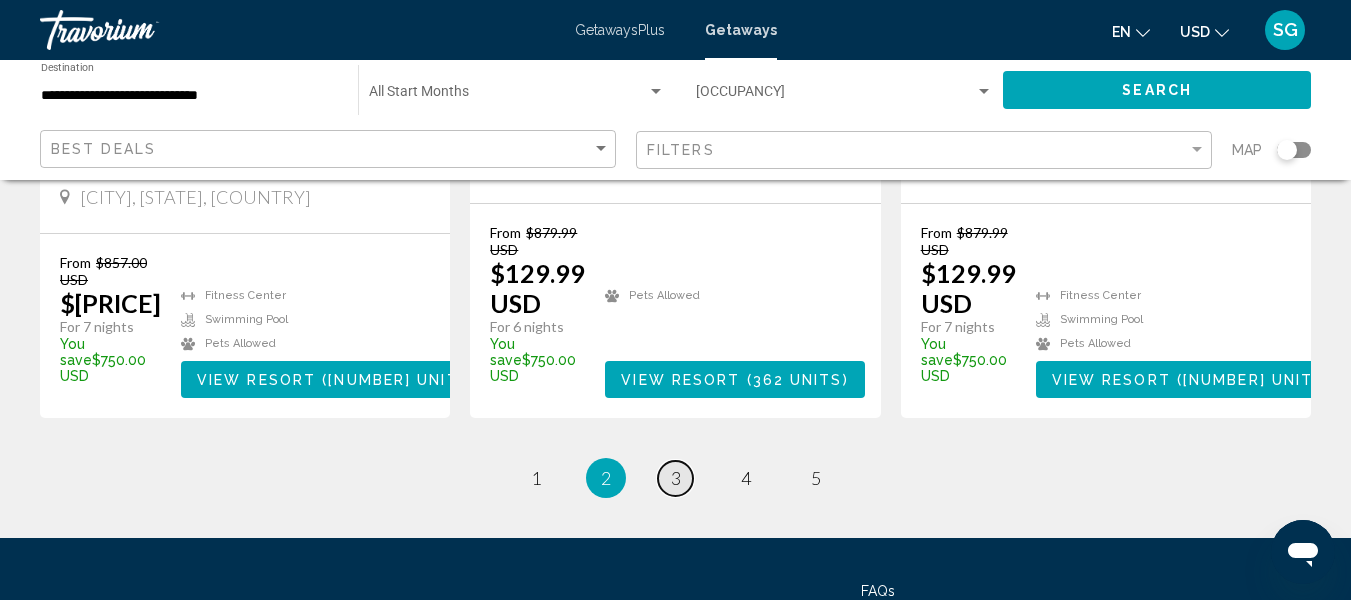 click on "page  3" at bounding box center [535, 478] 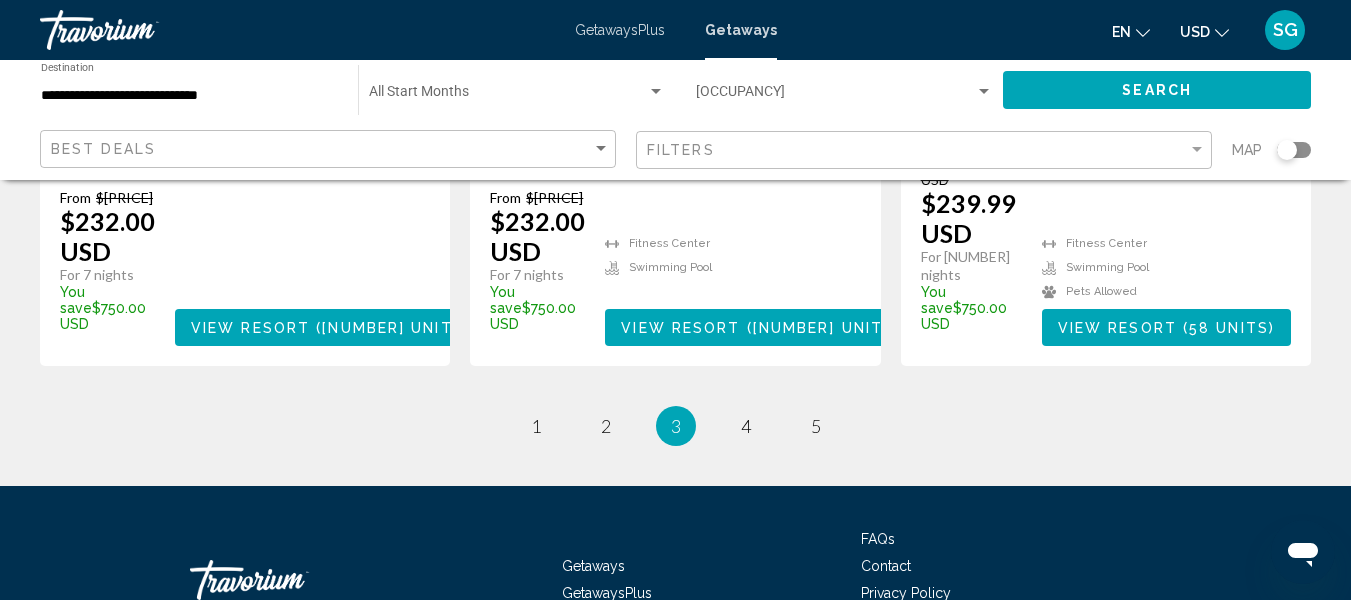 scroll, scrollTop: 2883, scrollLeft: 0, axis: vertical 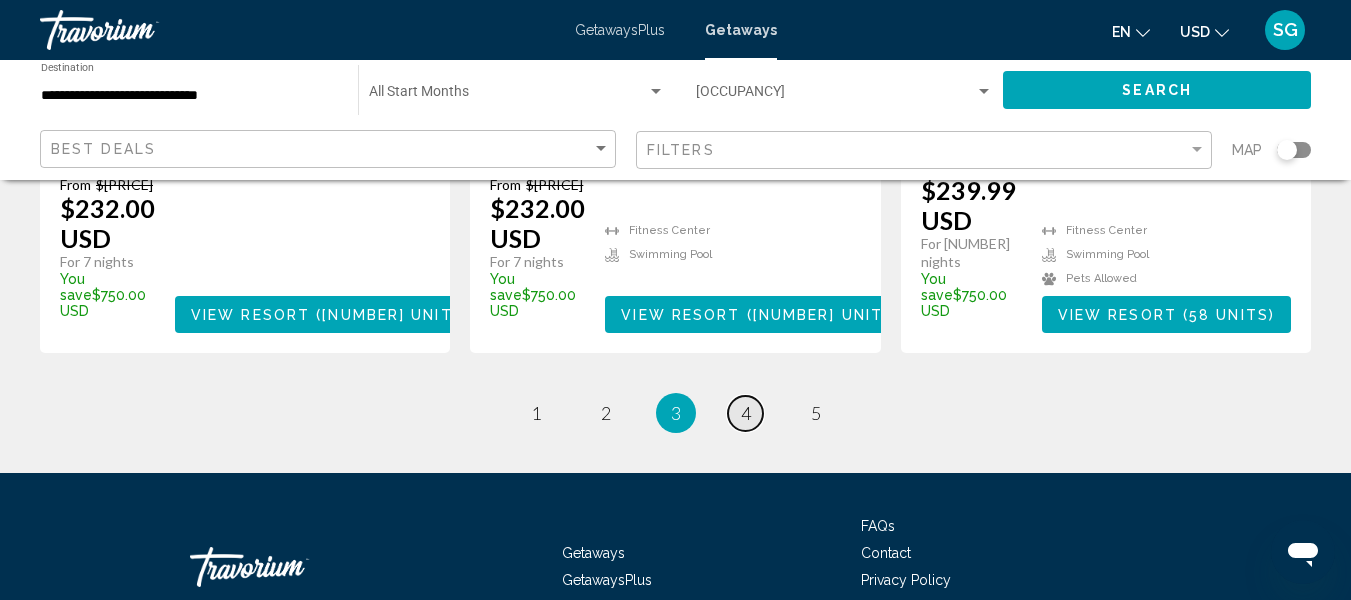 click on "4" at bounding box center (536, 413) 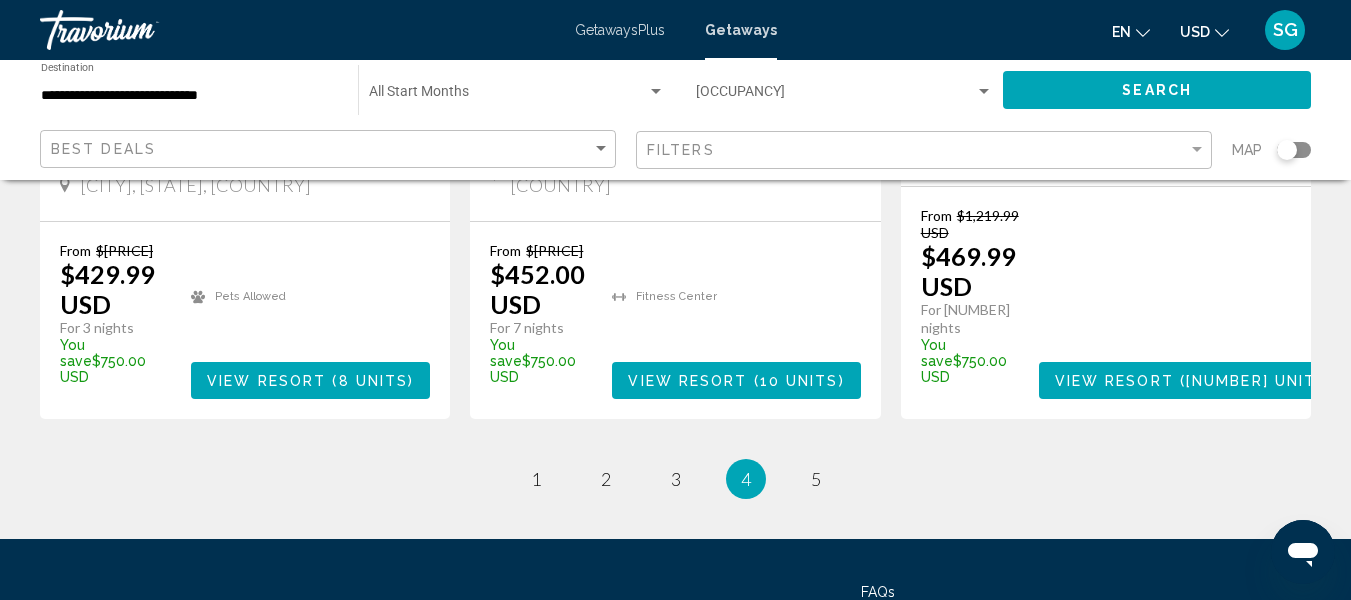 scroll, scrollTop: 2800, scrollLeft: 0, axis: vertical 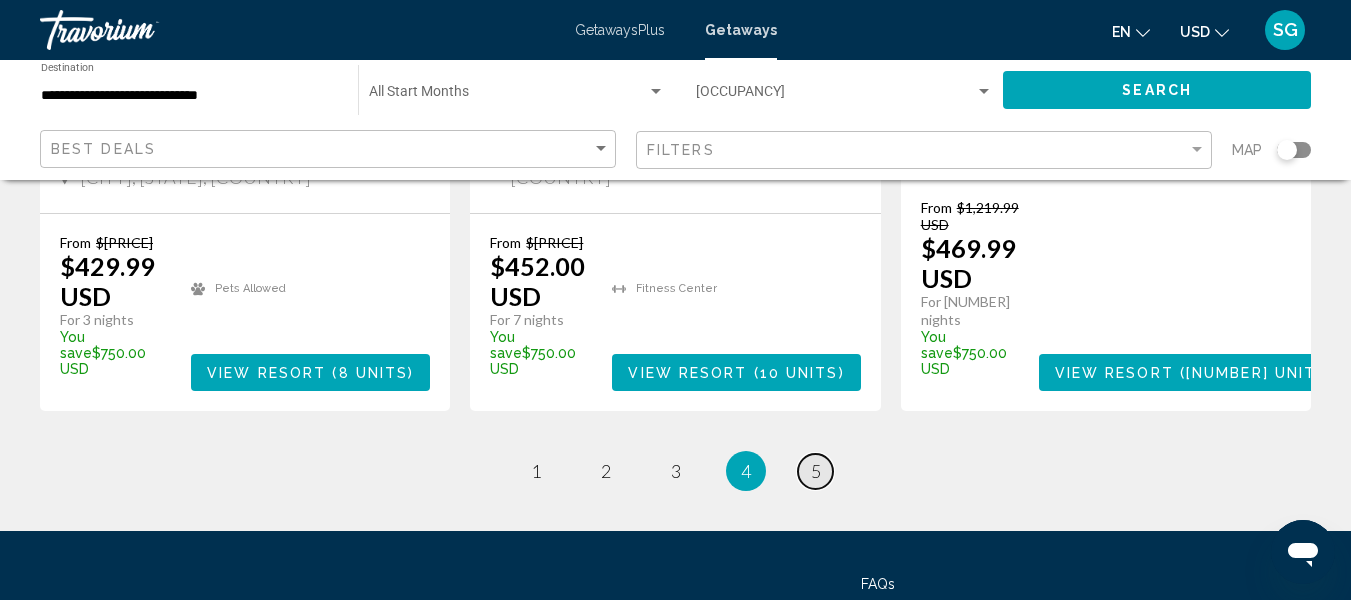 click on "page  [NUMBER]" at bounding box center [535, 471] 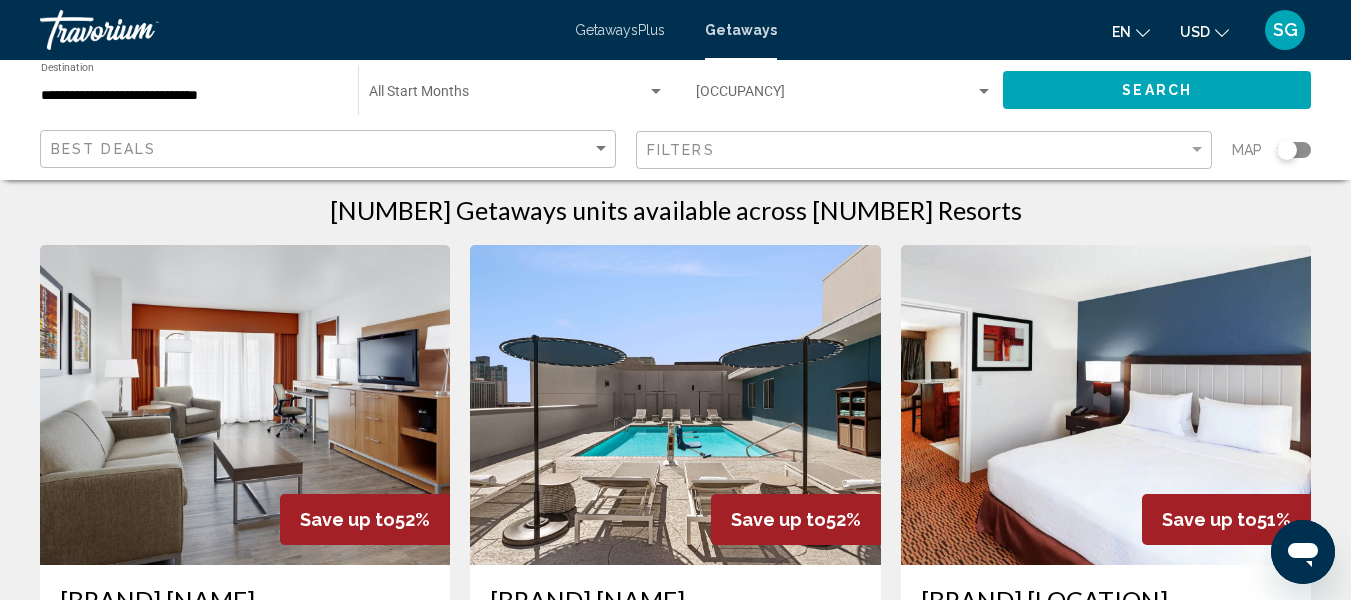 scroll, scrollTop: 0, scrollLeft: 0, axis: both 